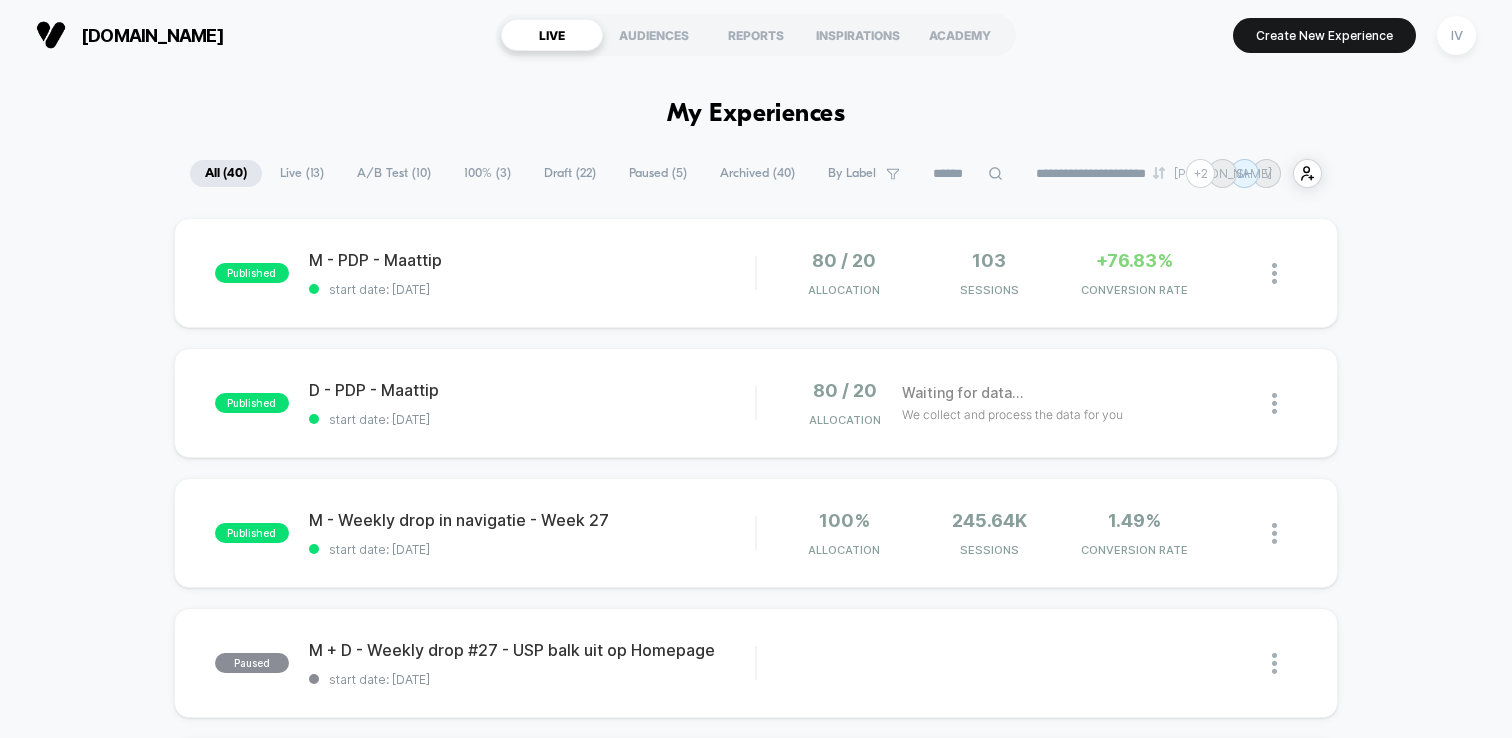 scroll, scrollTop: 0, scrollLeft: 0, axis: both 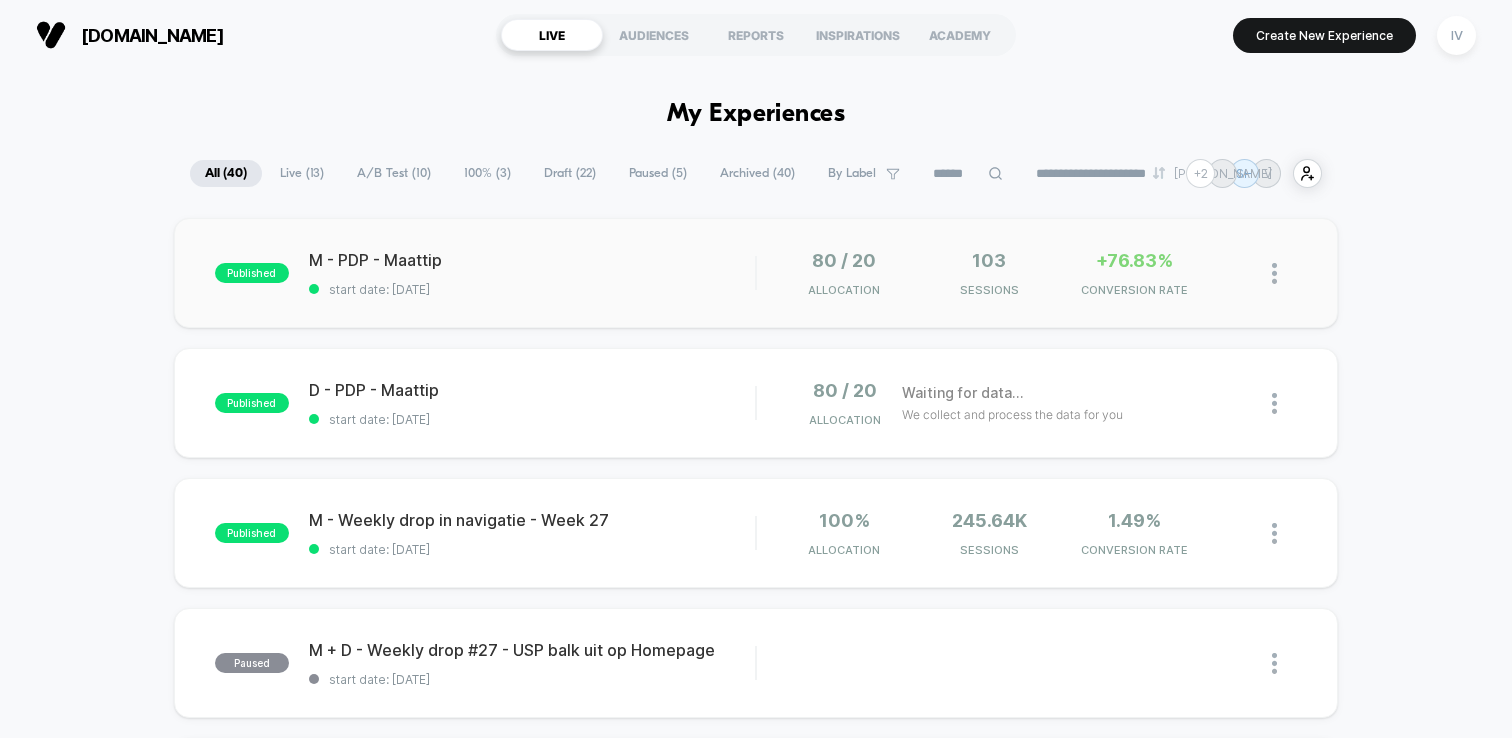 click on "published M - PDP - Maattip start date: [DATE] 80 / 20 Allocation 103 Sessions +76.83% CONVERSION RATE" at bounding box center (756, 273) 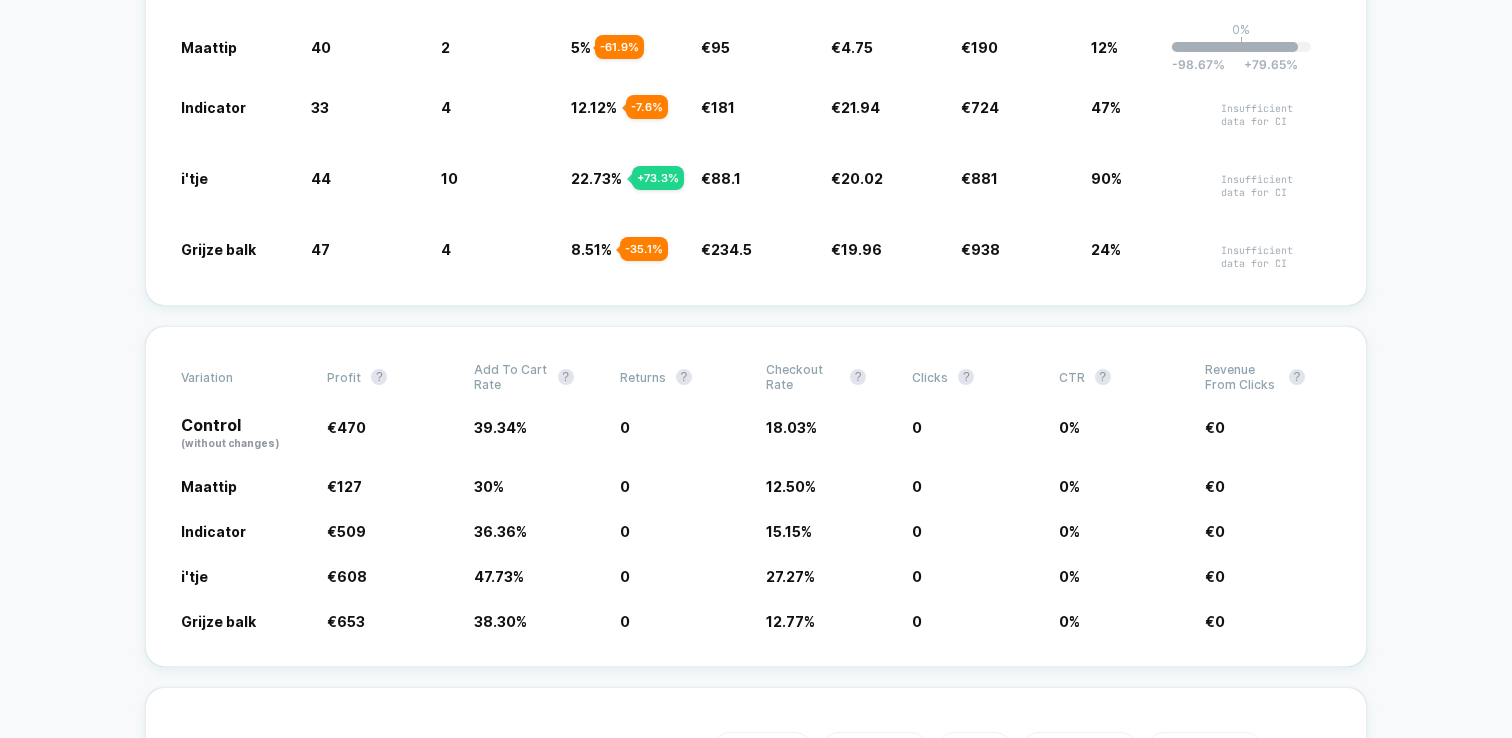 scroll, scrollTop: 120, scrollLeft: 0, axis: vertical 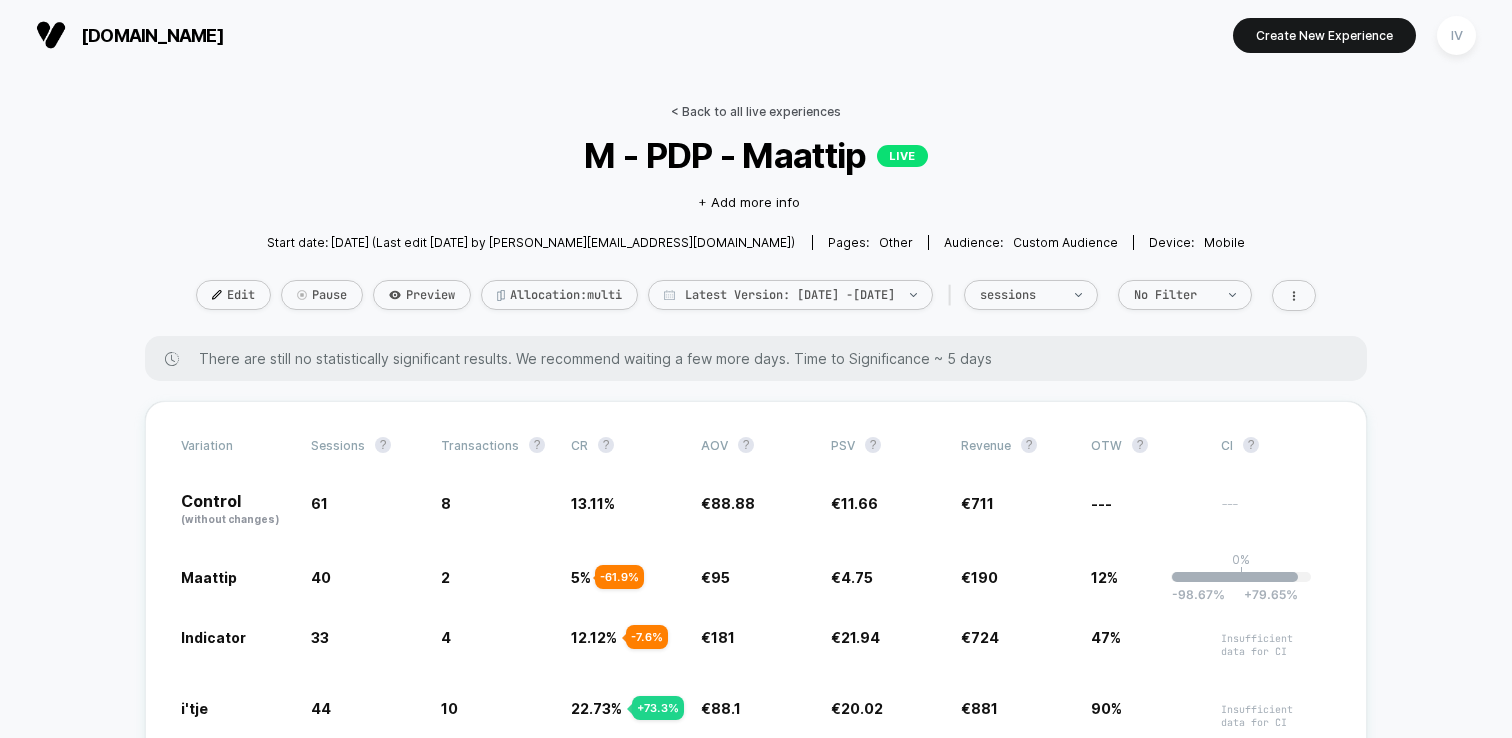 click on "< Back to all live experiences" at bounding box center [756, 111] 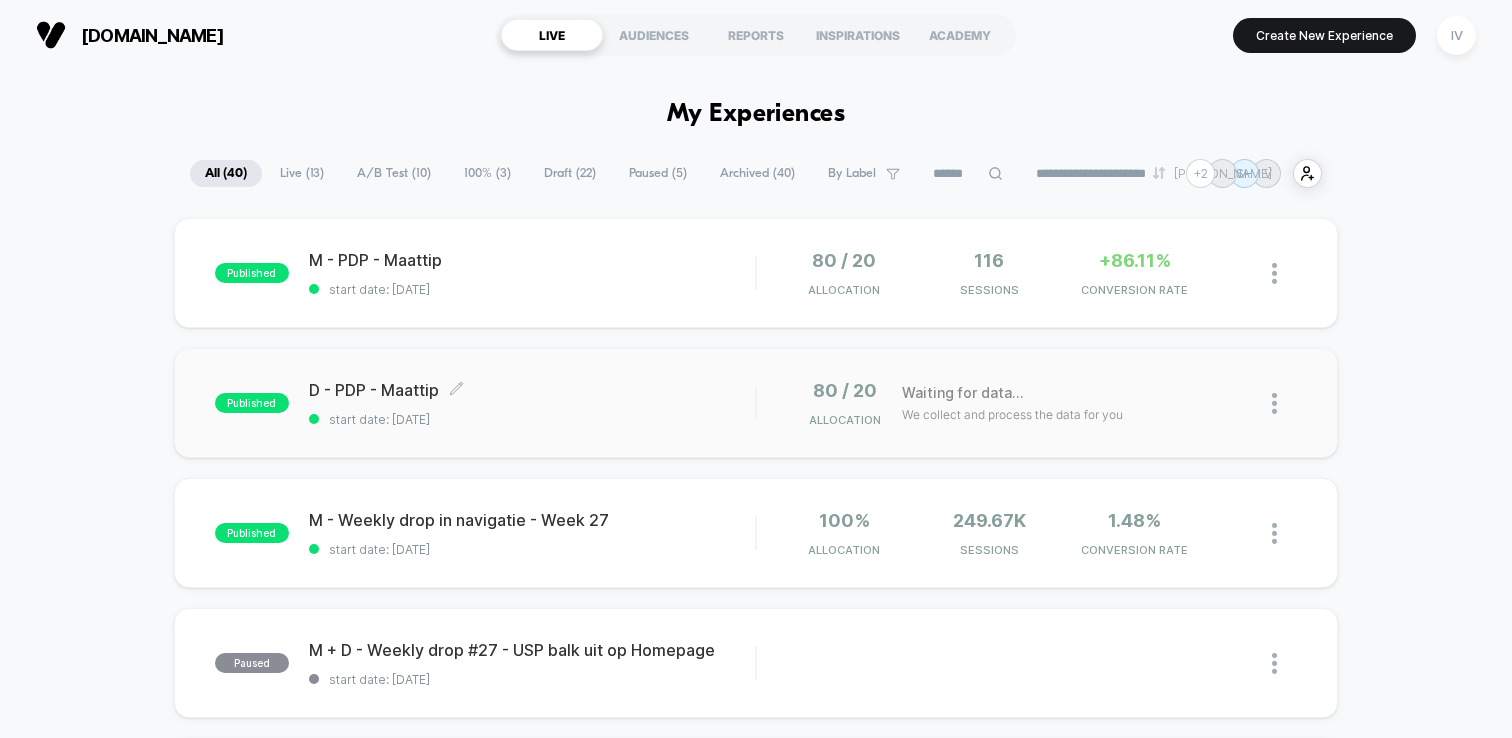 click on "D - PDP - Maattip Click to edit experience details Click to edit experience details start date: [DATE]" at bounding box center [532, 403] 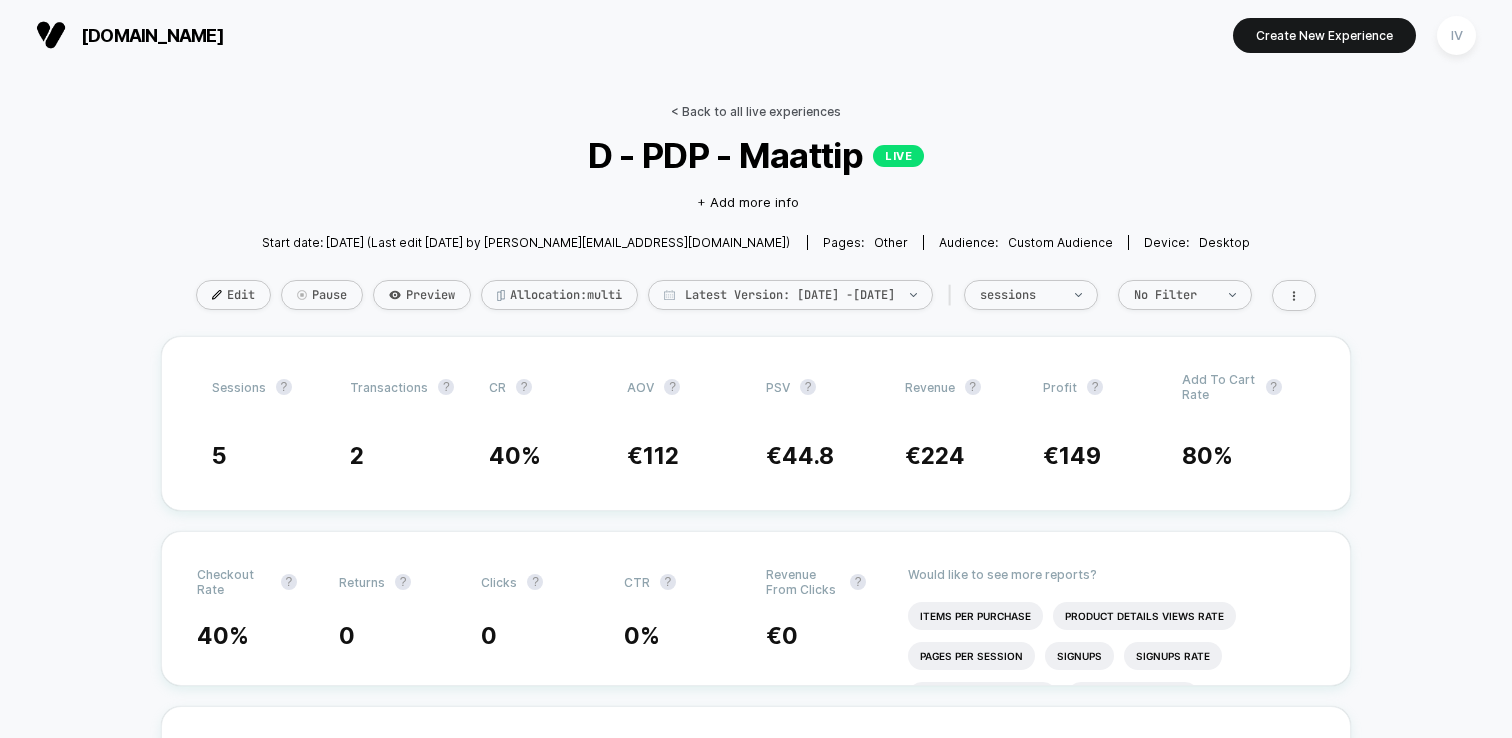 click on "< Back to all live experiences" at bounding box center [756, 111] 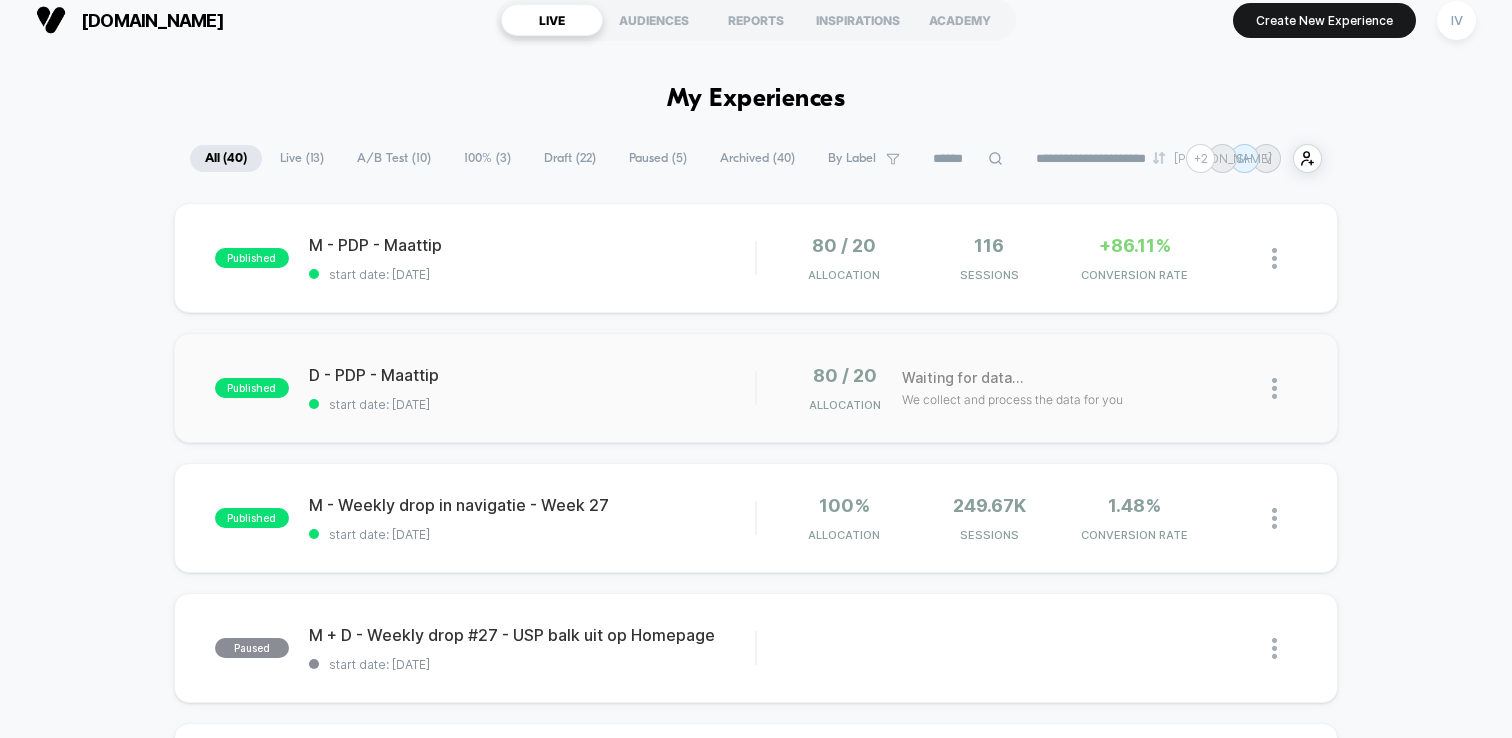 scroll, scrollTop: 0, scrollLeft: 0, axis: both 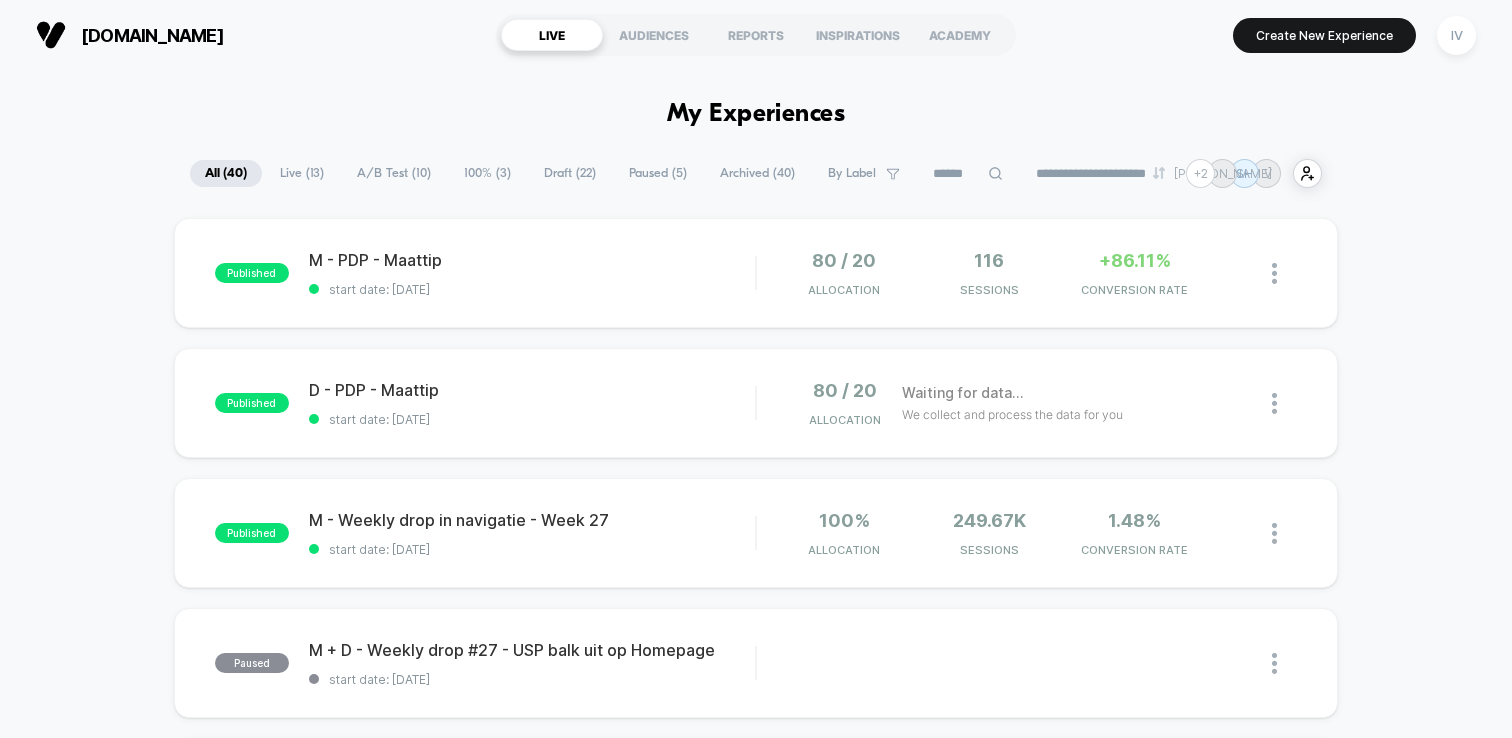 click on "100% ( 3 )" at bounding box center (487, 173) 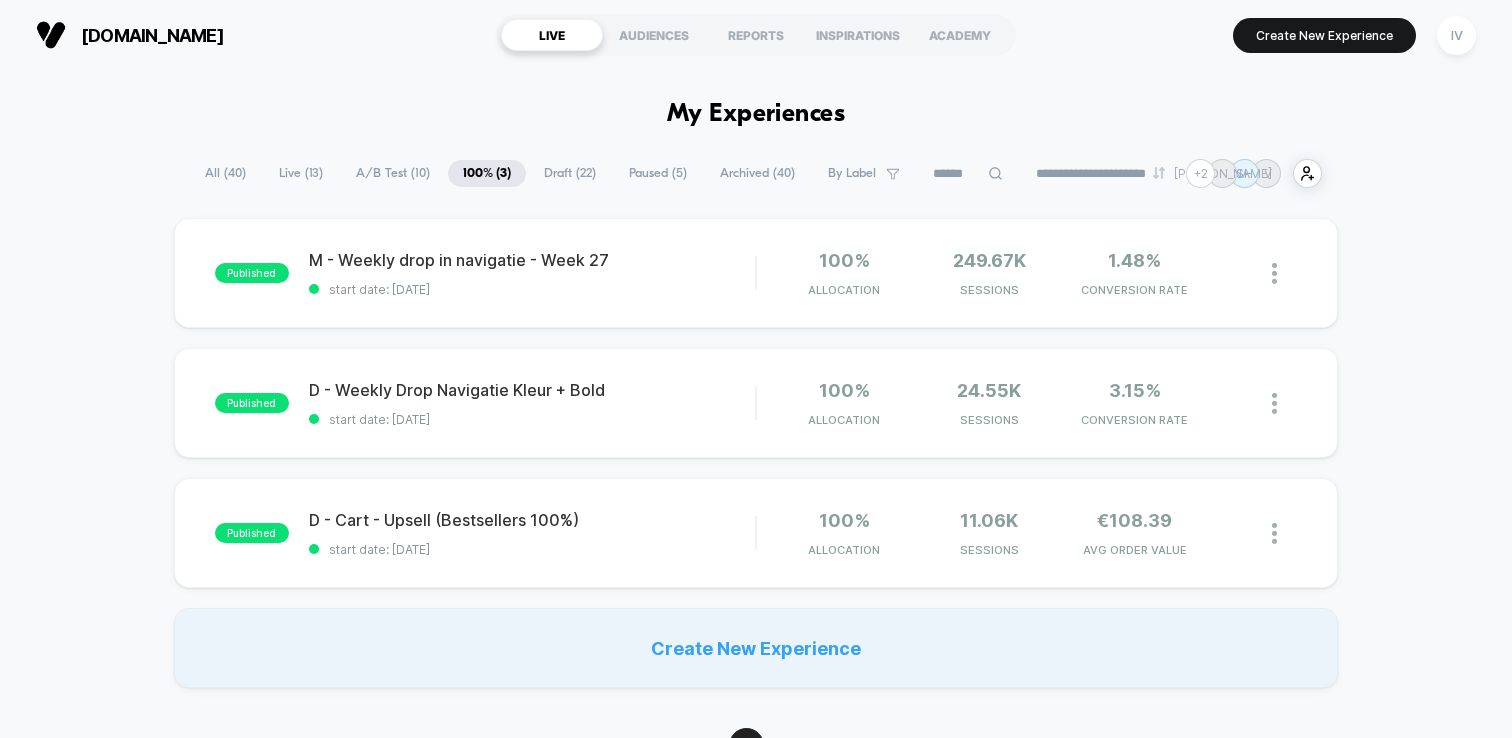 click on "All ( 40 )" at bounding box center (225, 173) 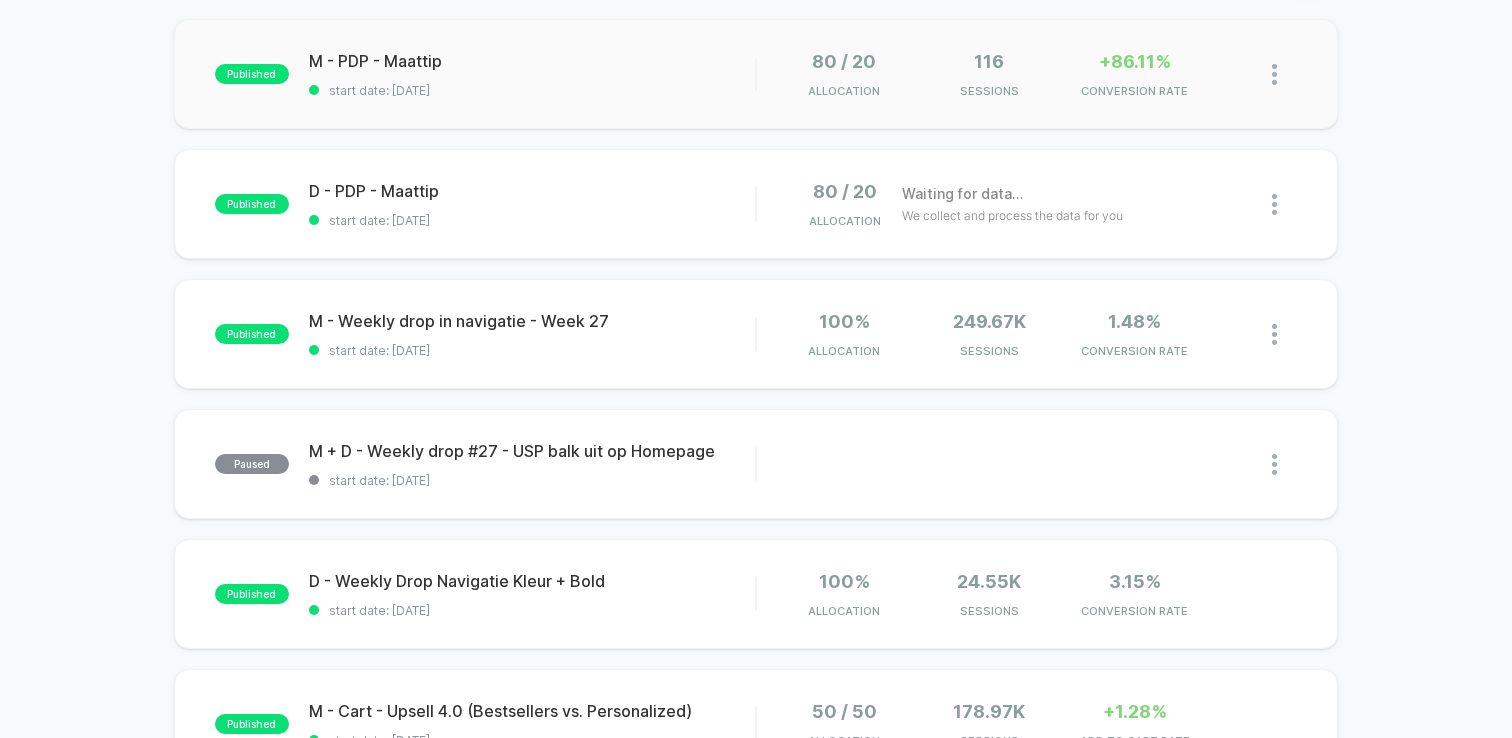 scroll, scrollTop: 288, scrollLeft: 0, axis: vertical 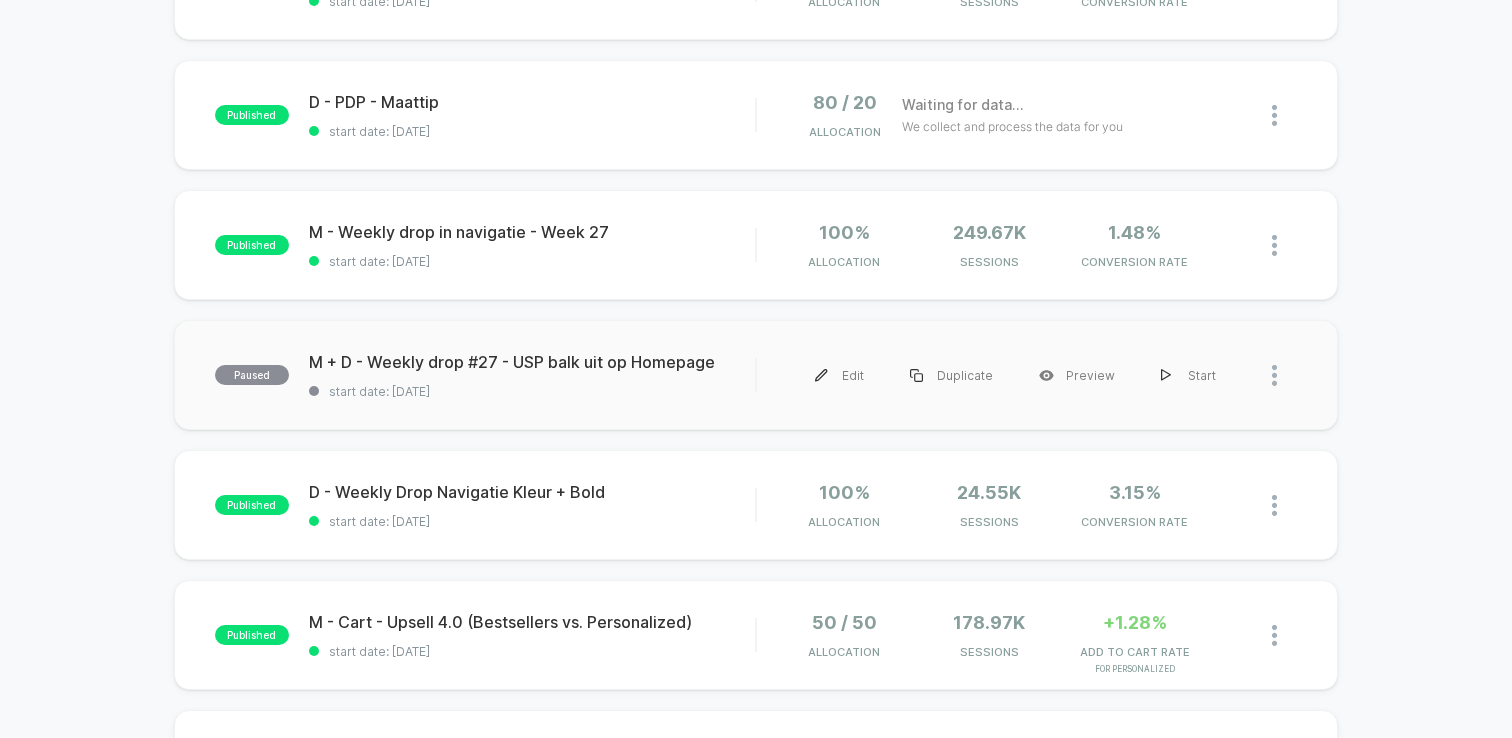 click on "paused M + D - Weekly drop #27 - USP balk uit op Homepage start date: [DATE] Edit Duplicate Preview Start" at bounding box center [756, 375] 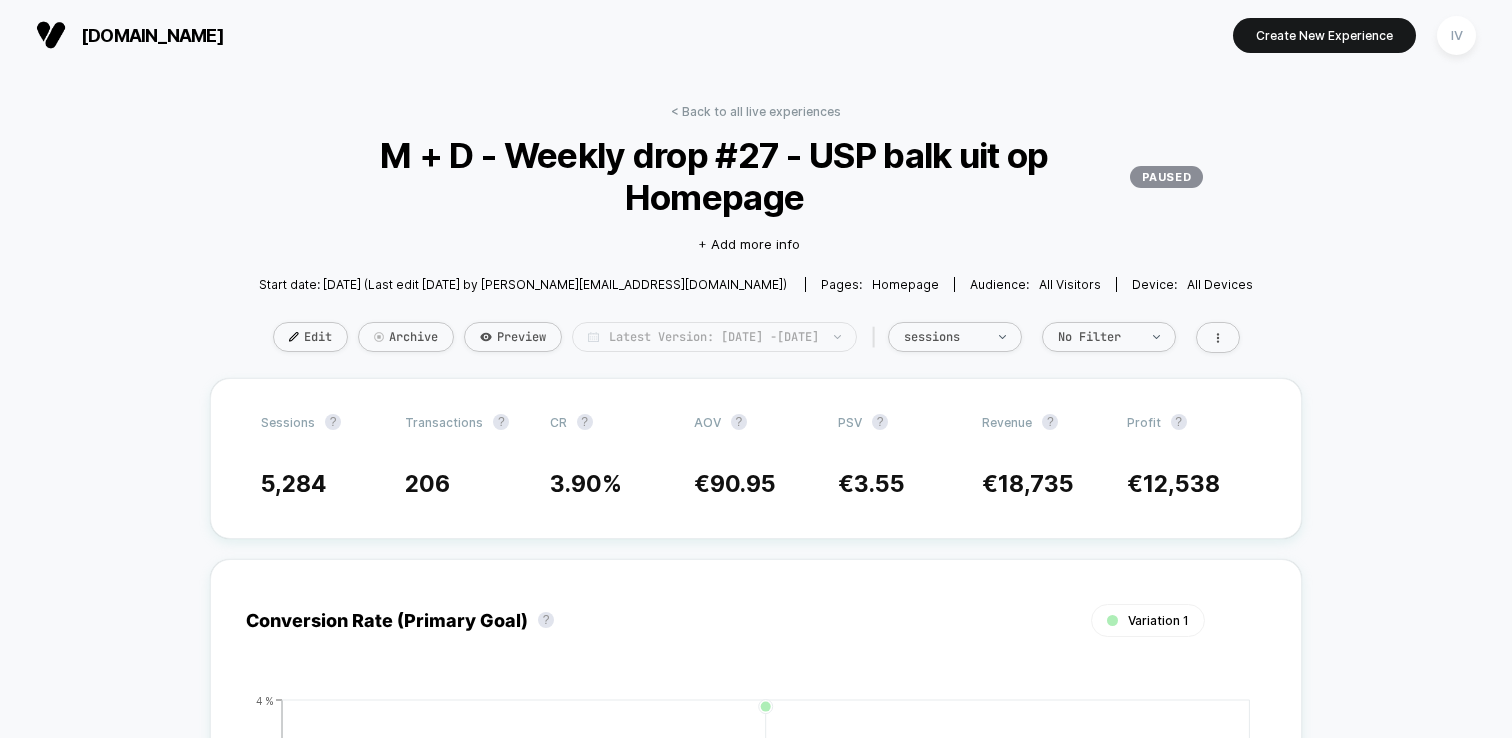 click on "Latest Version:     [DATE]    -    [DATE]" at bounding box center [714, 337] 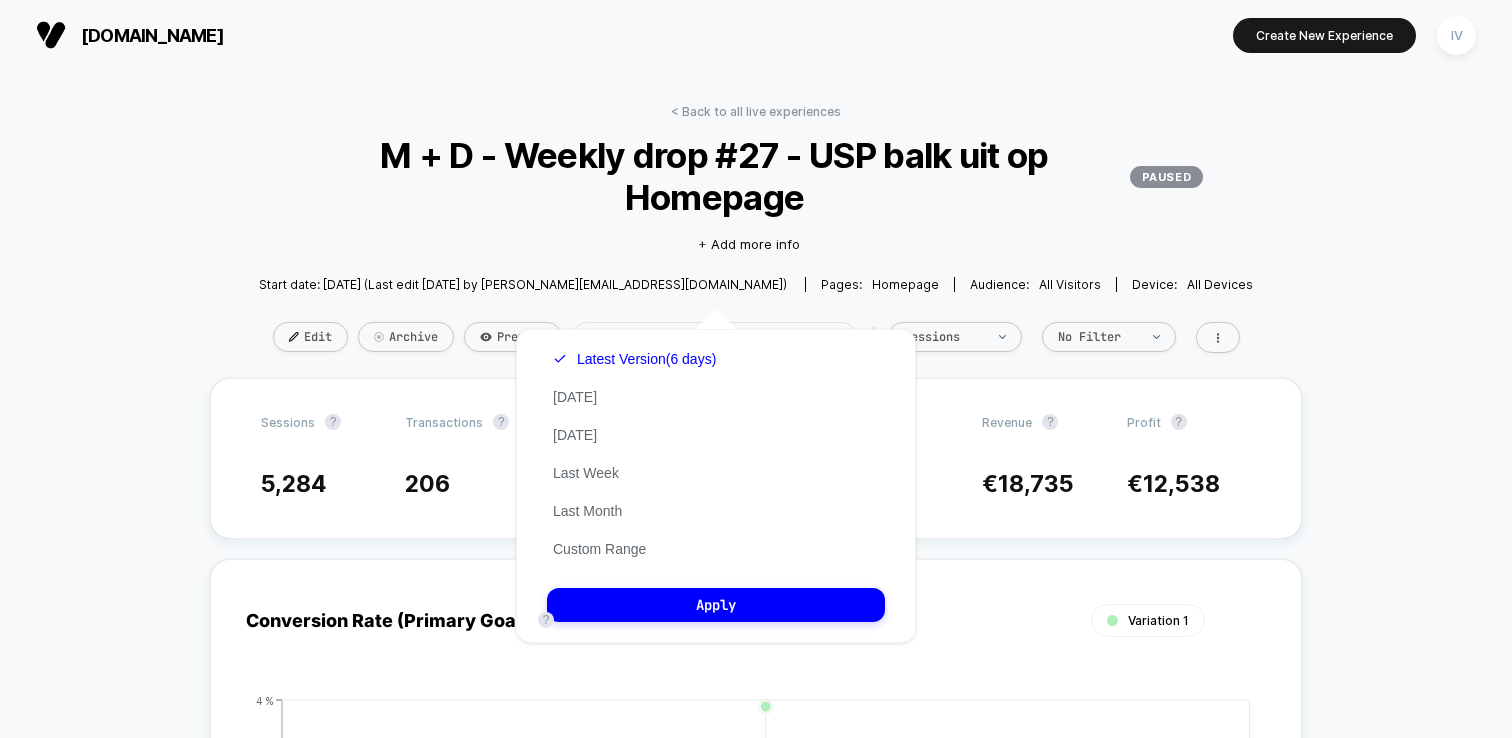 click on "Latest Version:     [DATE]    -    [DATE]" at bounding box center (714, 337) 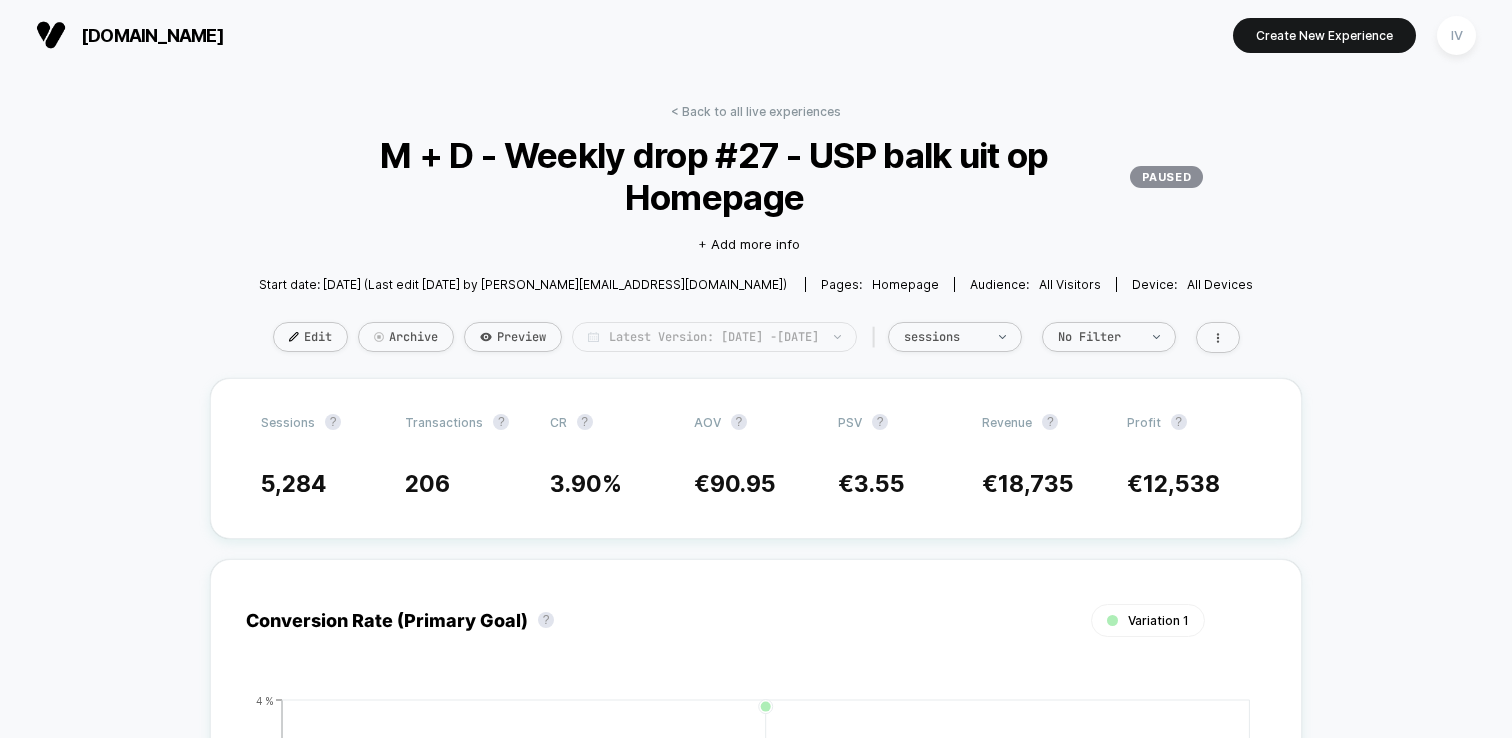 click on "Latest Version:     [DATE]    -    [DATE]" at bounding box center (714, 337) 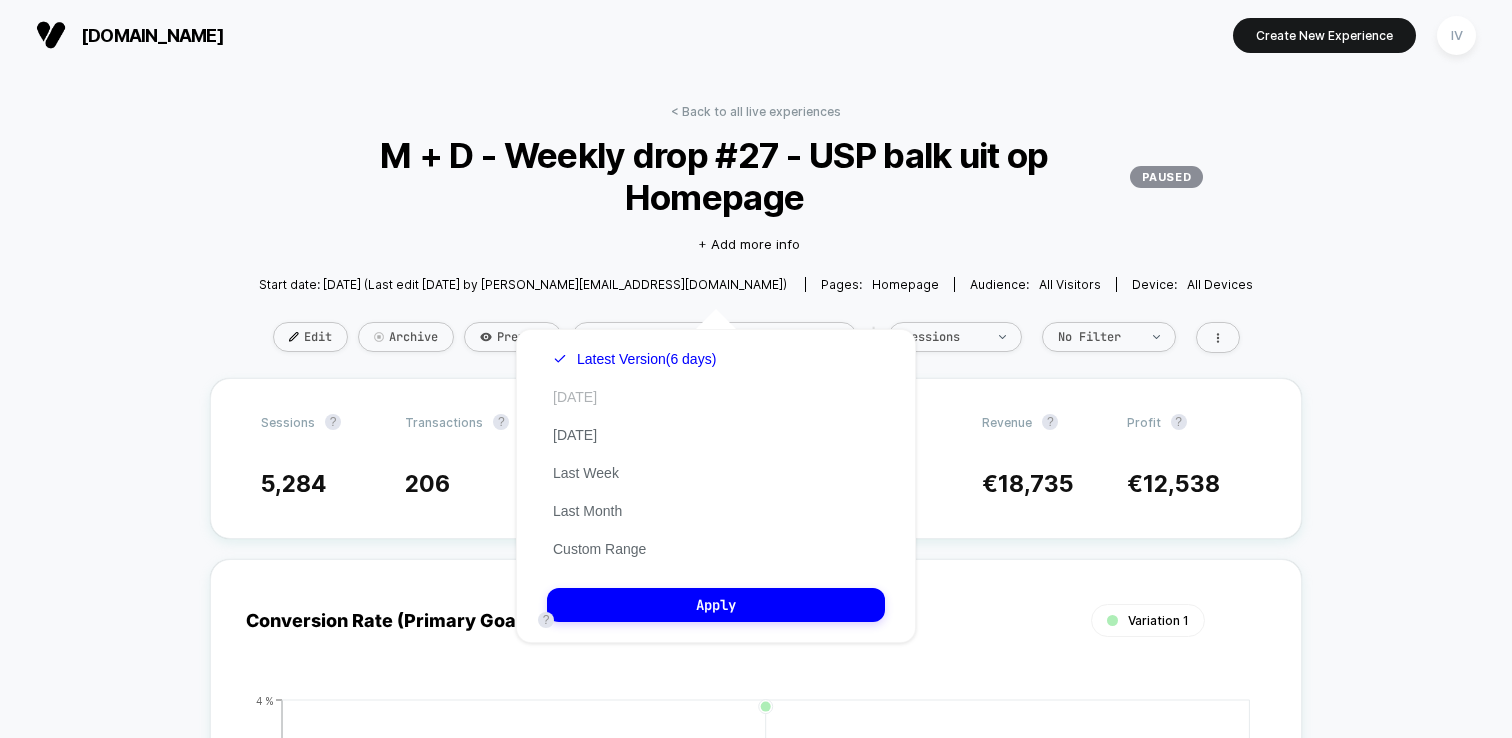 click on "[DATE]" at bounding box center (575, 397) 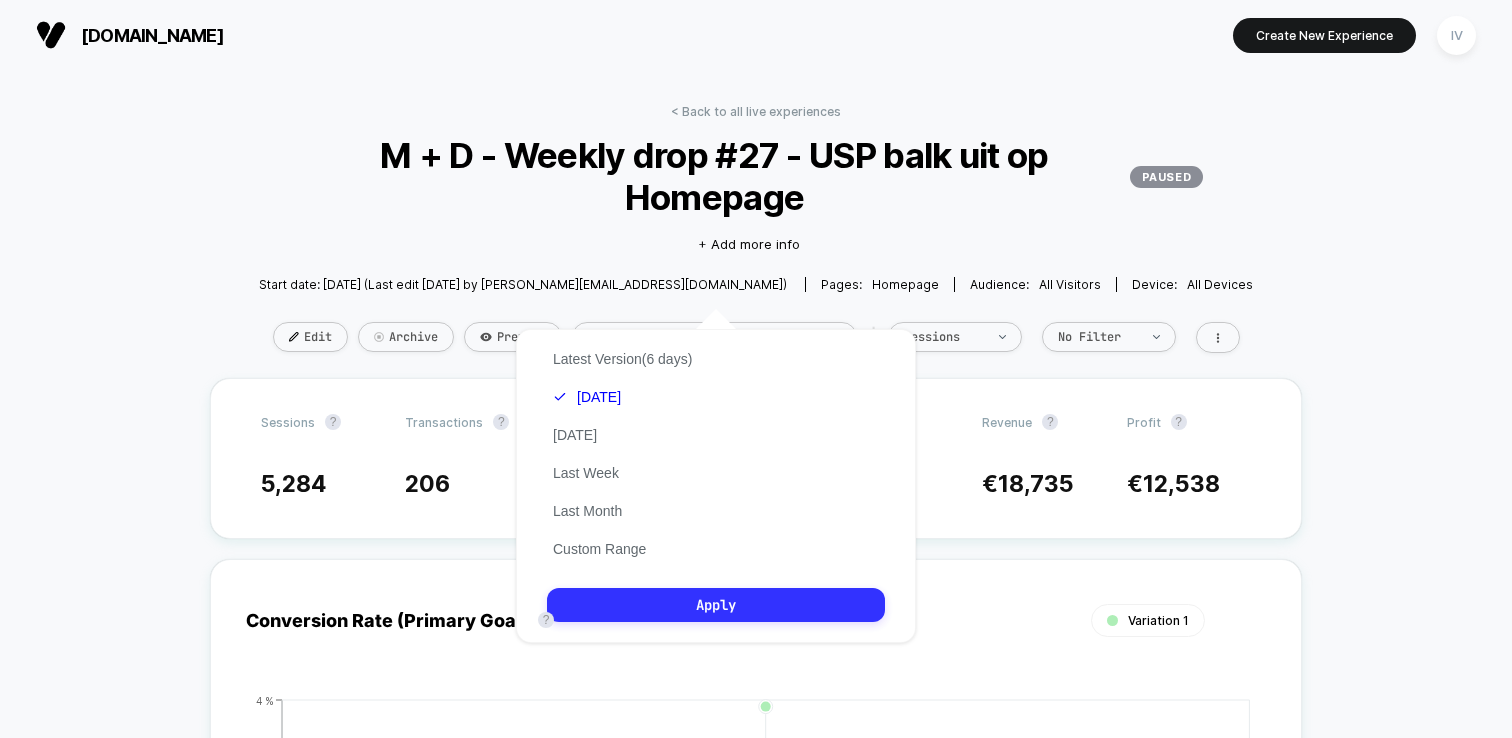 click on "Apply" at bounding box center (716, 605) 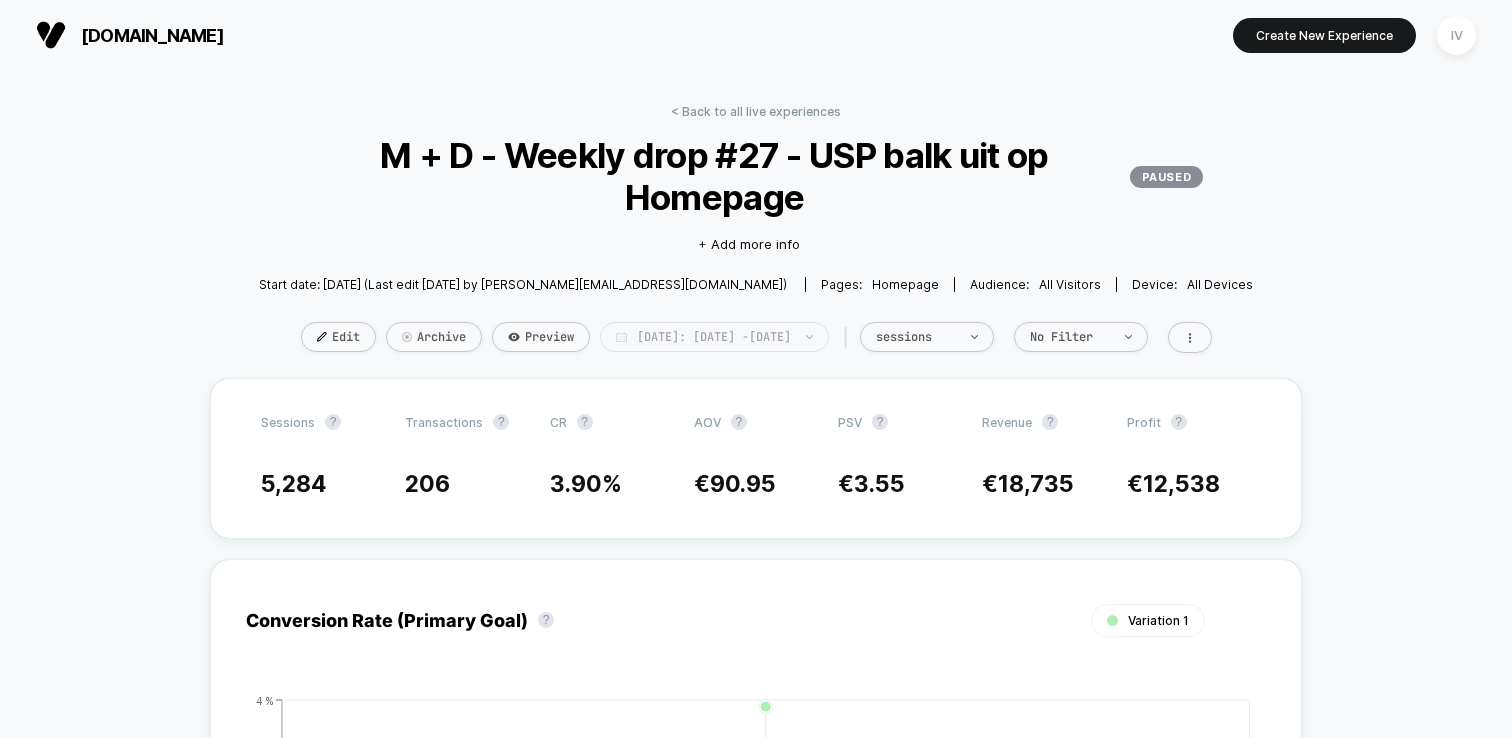 click on "[DATE]:     [DATE]    -    [DATE]" at bounding box center (714, 337) 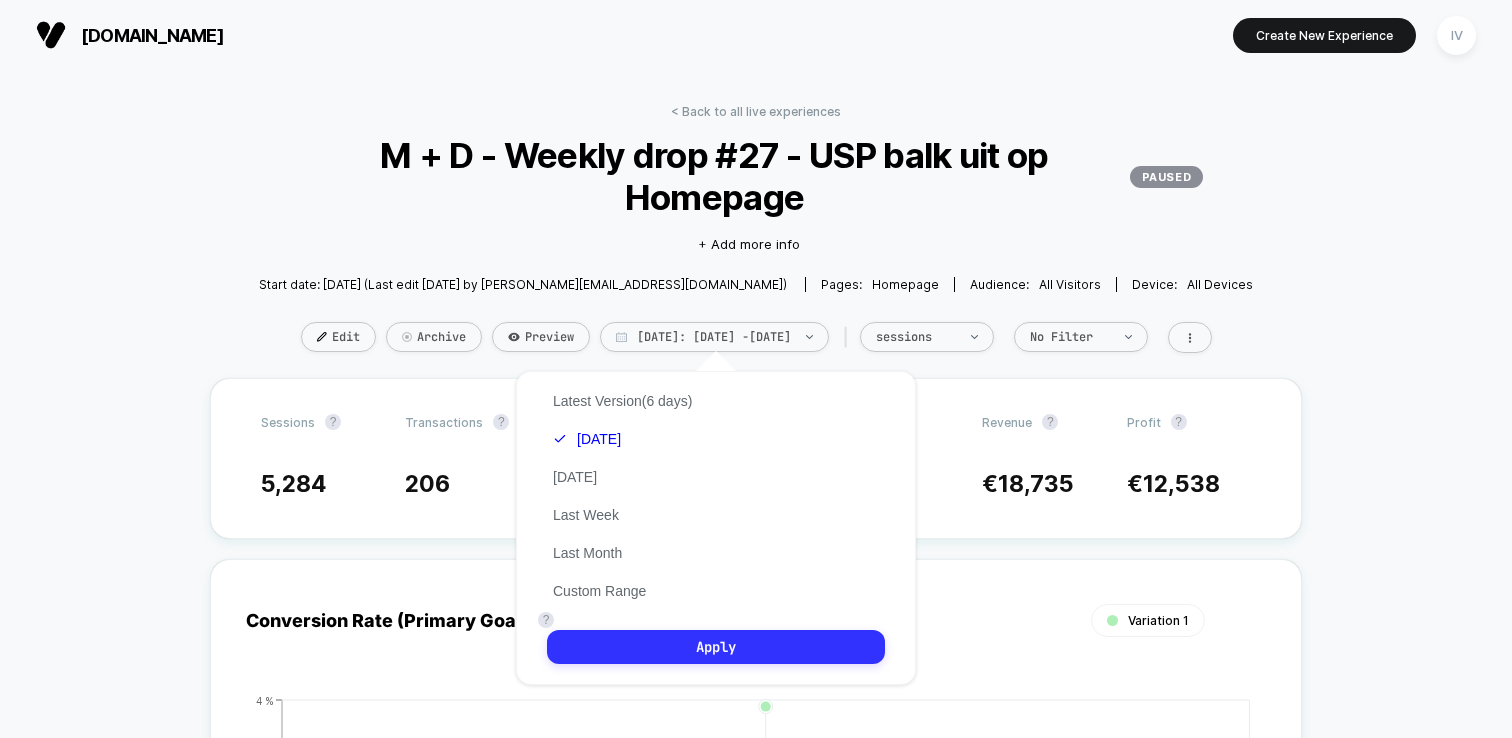 click on "Apply" at bounding box center (716, 647) 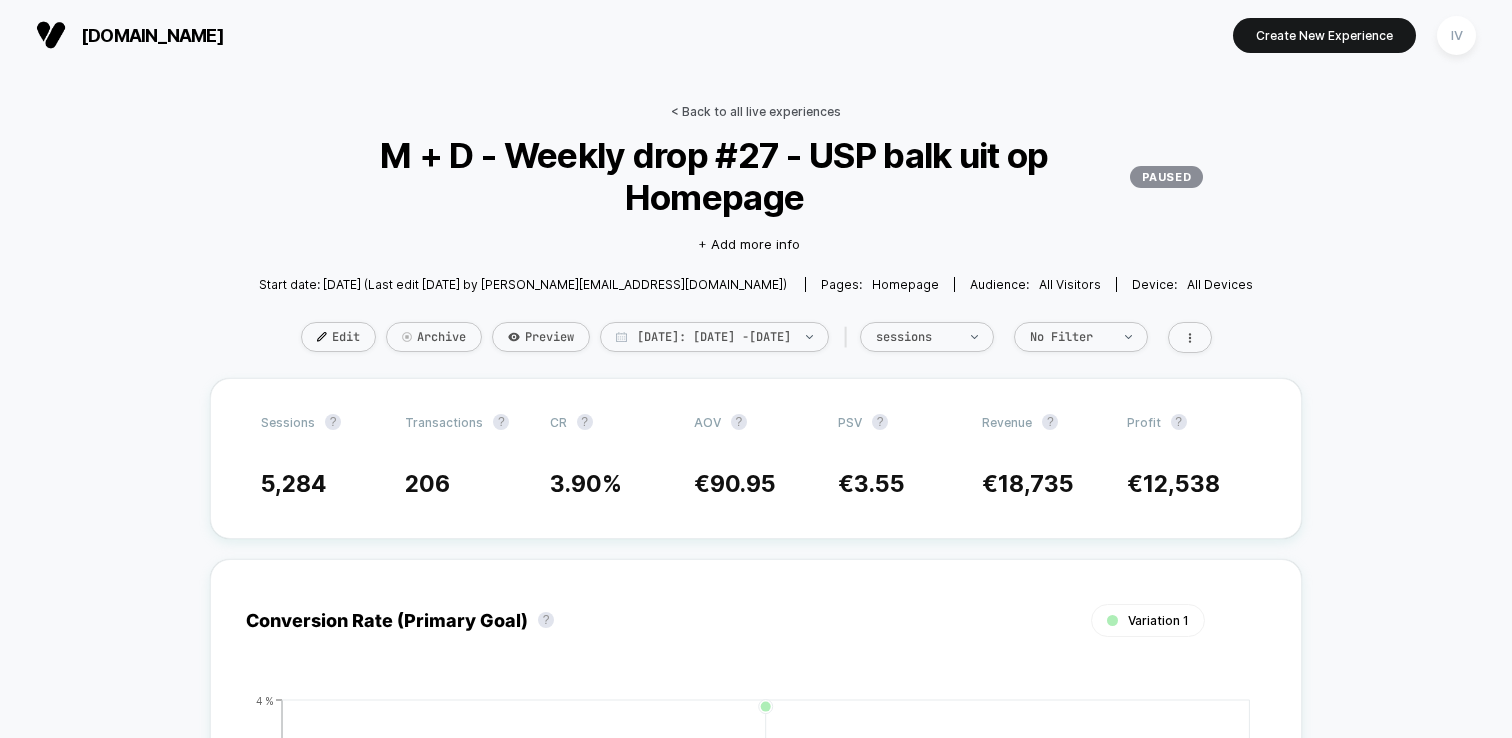 click on "< Back to all live experiences" at bounding box center [756, 111] 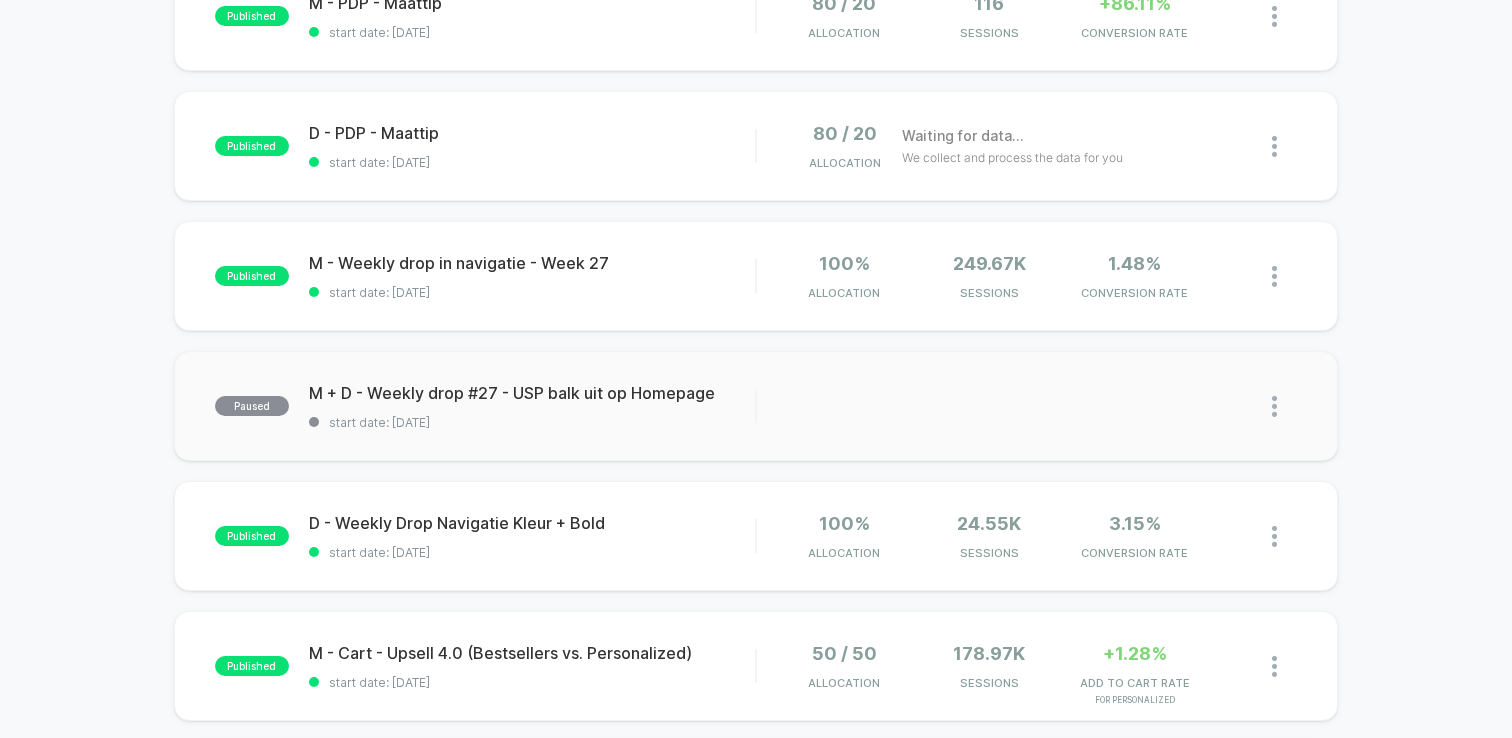 scroll, scrollTop: 263, scrollLeft: 0, axis: vertical 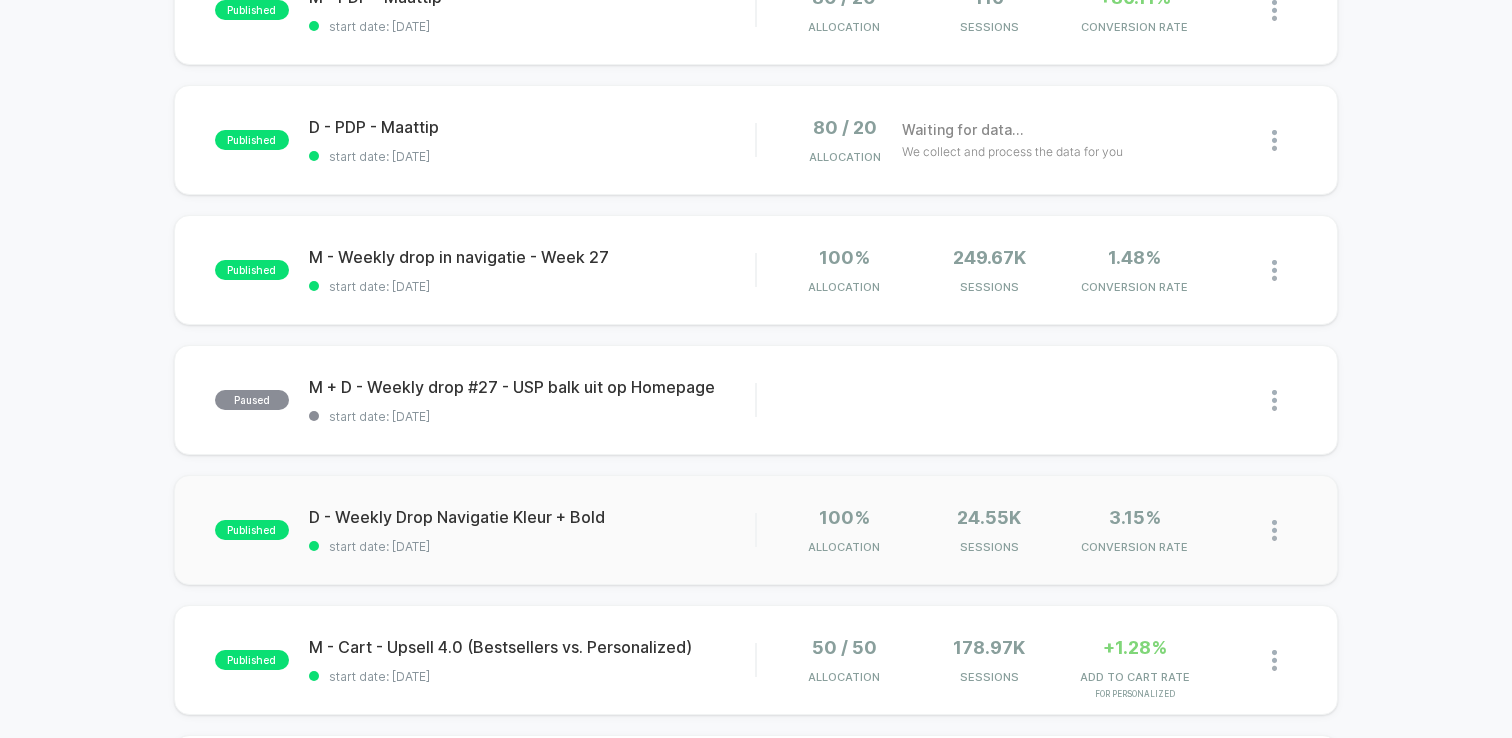 click on "published D - Weekly Drop Navigatie Kleur + Bold start date: [DATE] 100% Allocation 24.55k Sessions 3.15% CONVERSION RATE" at bounding box center (756, 530) 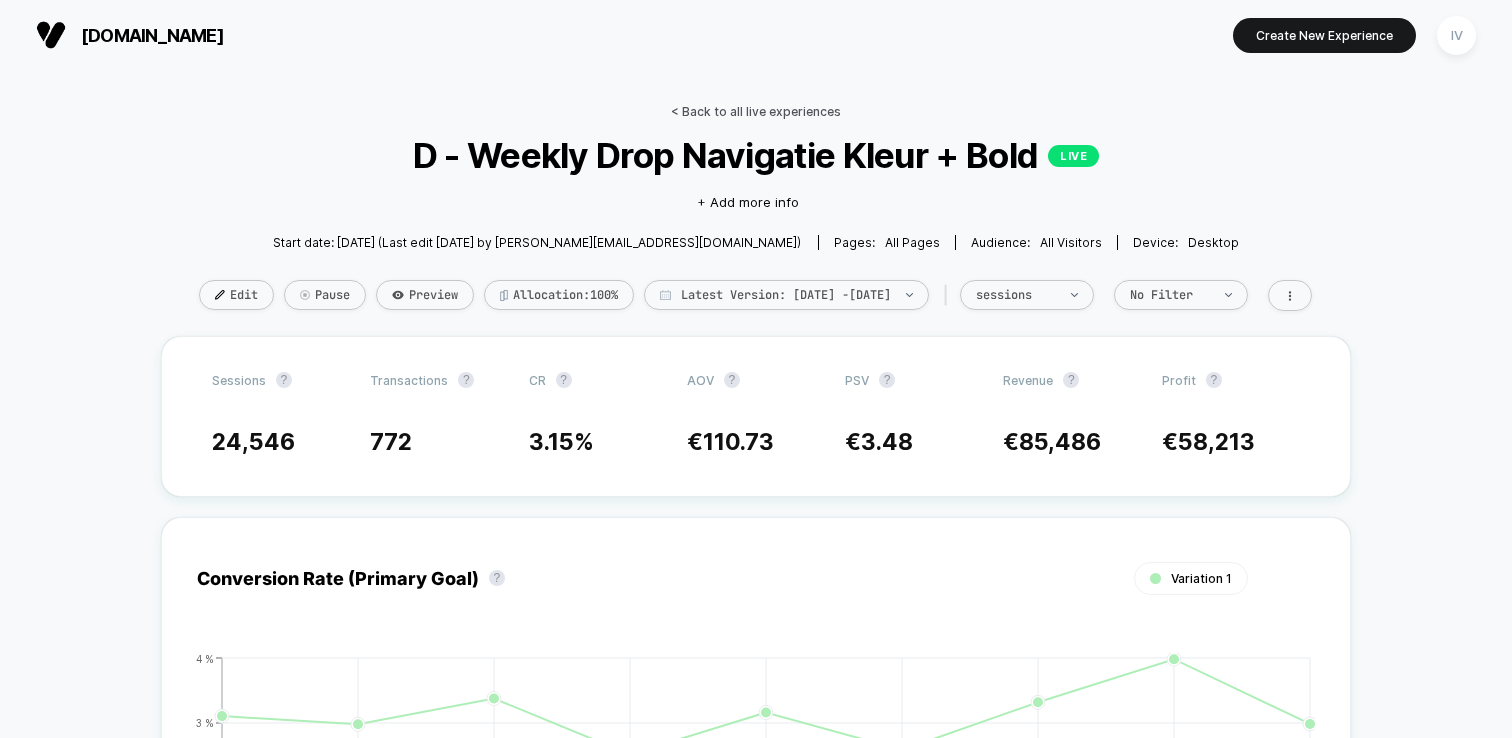 click on "< Back to all live experiences" at bounding box center (756, 111) 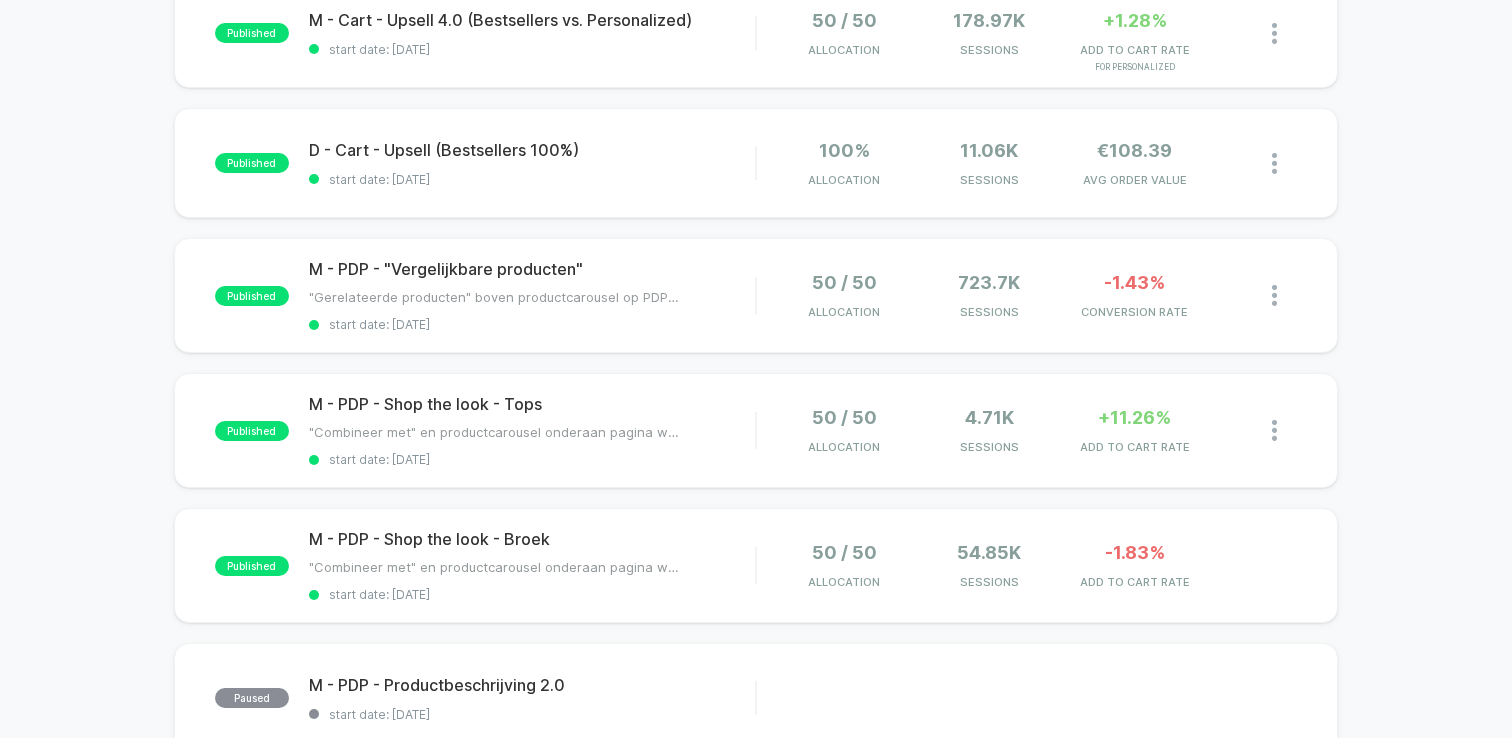 scroll, scrollTop: 954, scrollLeft: 0, axis: vertical 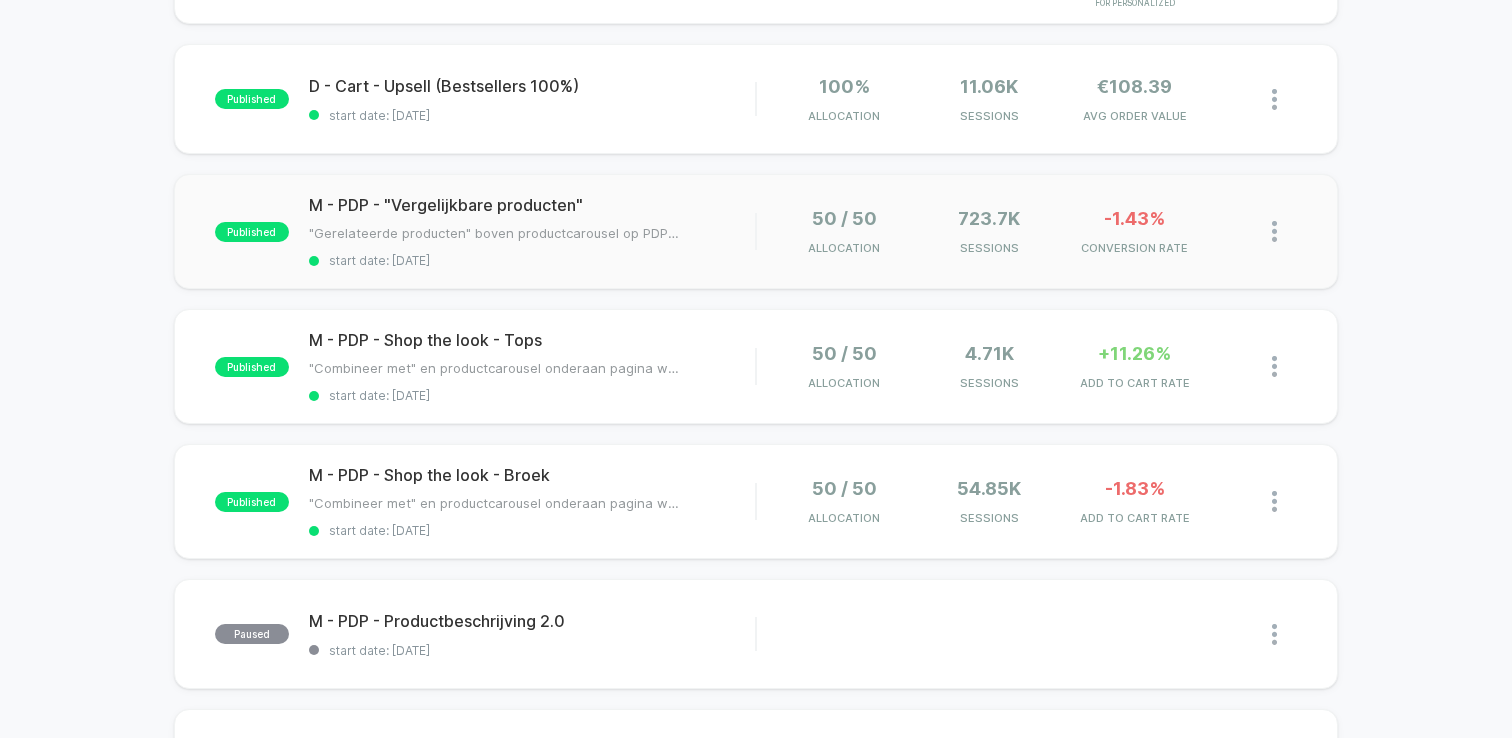 click on "published M - PDP - "Vergelijkbare producten" "Gerelateerde producten" boven productcarousel op PDP aangepast naar "vergelijkbare producten" Click to edit experience details "Gerelateerde producten" boven productcarousel op PDP aangepast naar "vergelijkbare producten" start date: [DATE] 50 / 50 Allocation 723.7k Sessions -1.43% CONVERSION RATE" at bounding box center (756, 231) 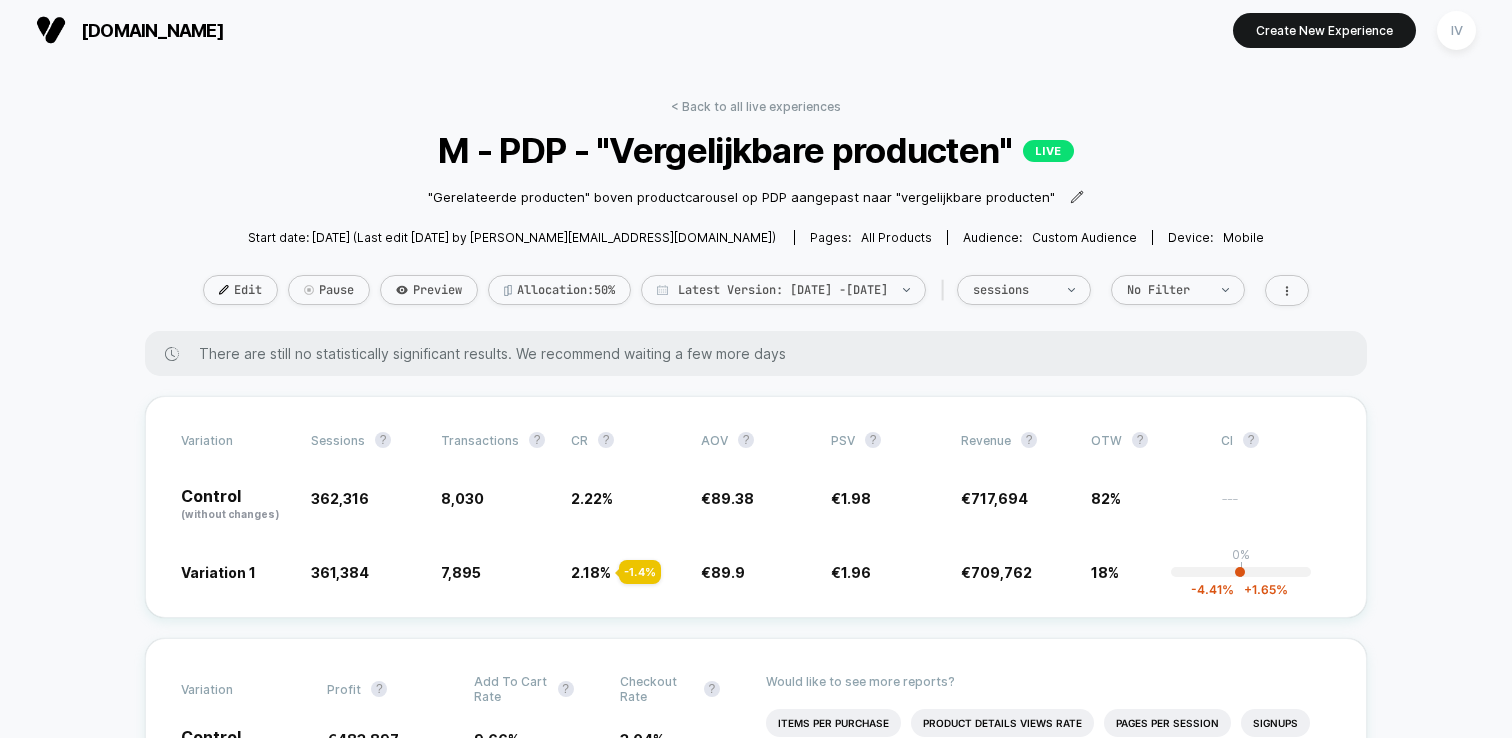 scroll, scrollTop: 0, scrollLeft: 0, axis: both 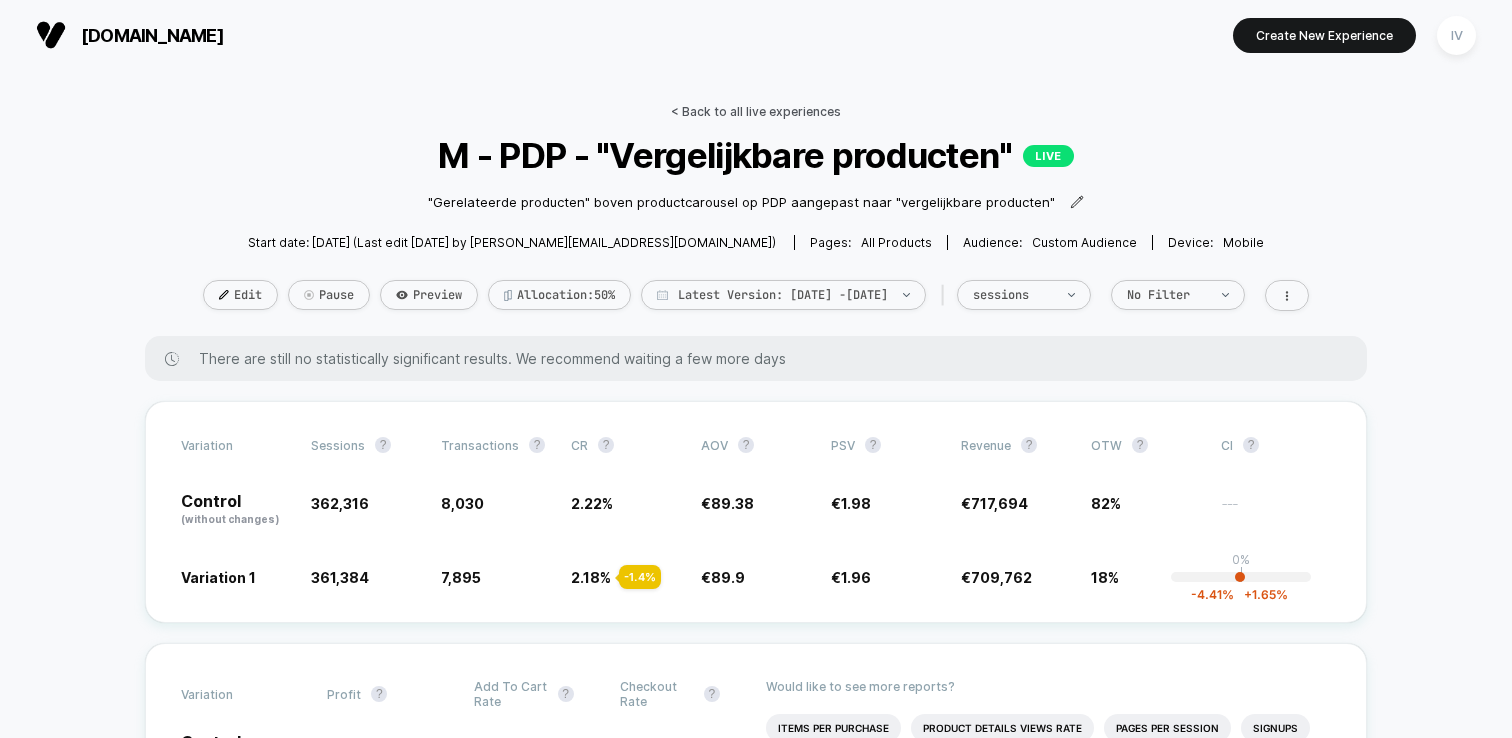 click on "< Back to all live experiences" at bounding box center [756, 111] 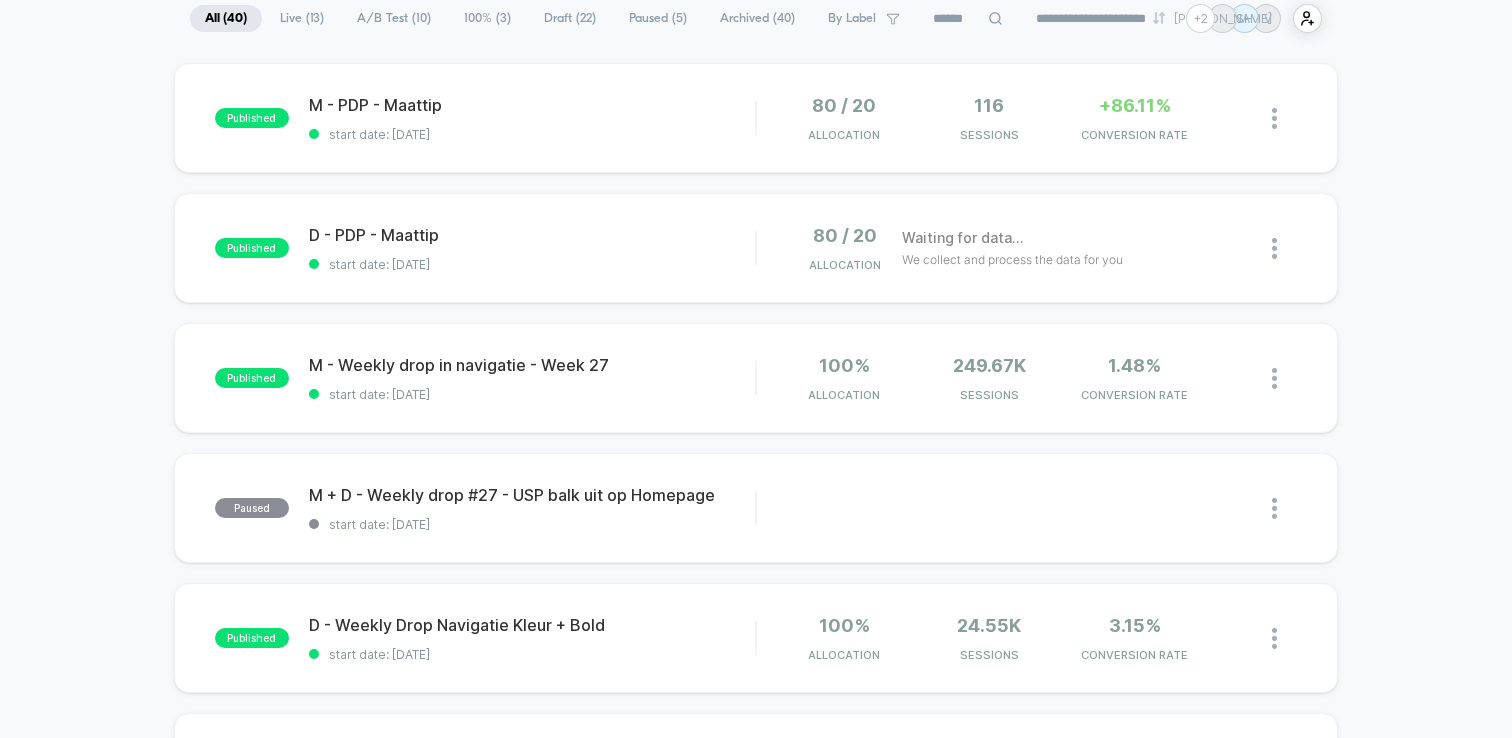 scroll, scrollTop: 171, scrollLeft: 0, axis: vertical 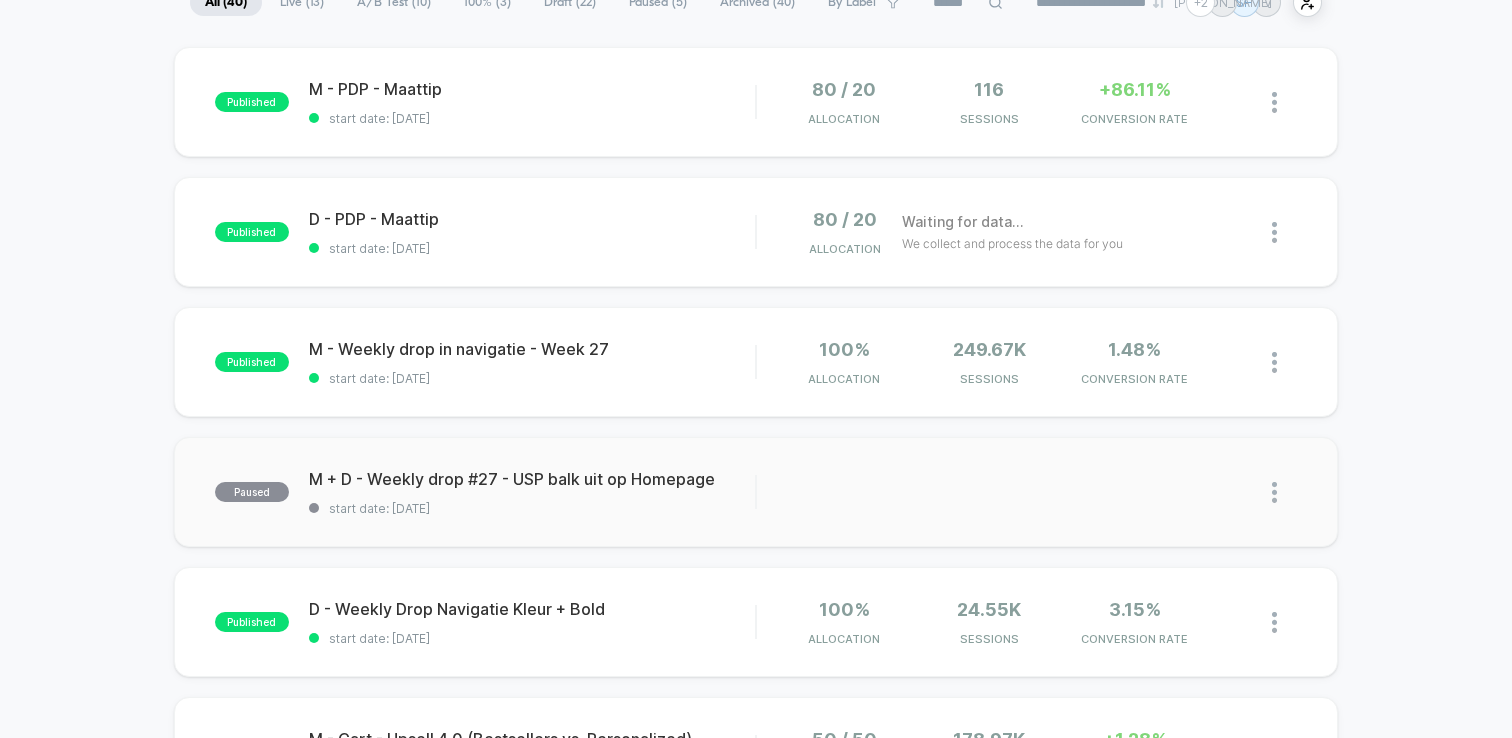 click at bounding box center [1274, 492] 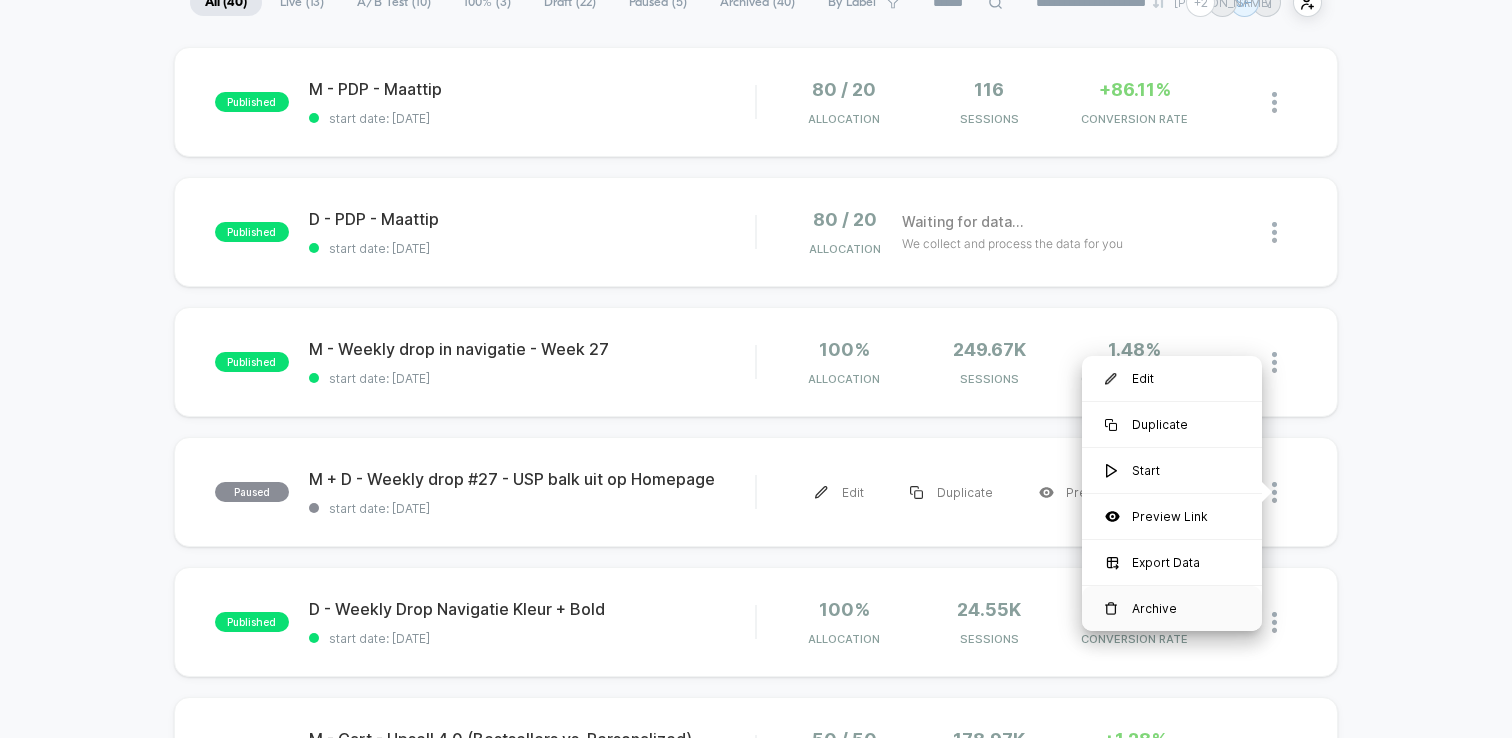 click on "Archive" at bounding box center (1172, 608) 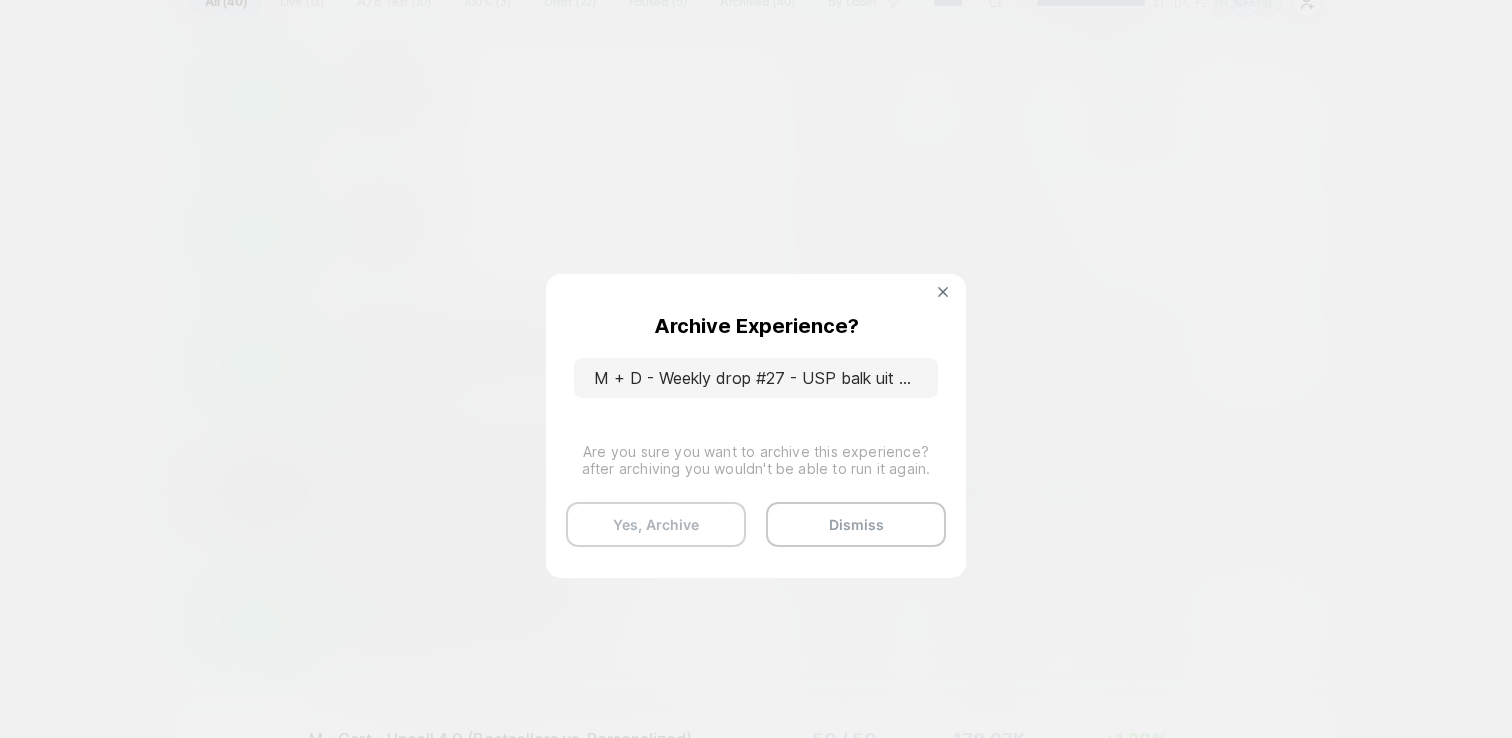 click on "Yes, Archive" at bounding box center [656, 524] 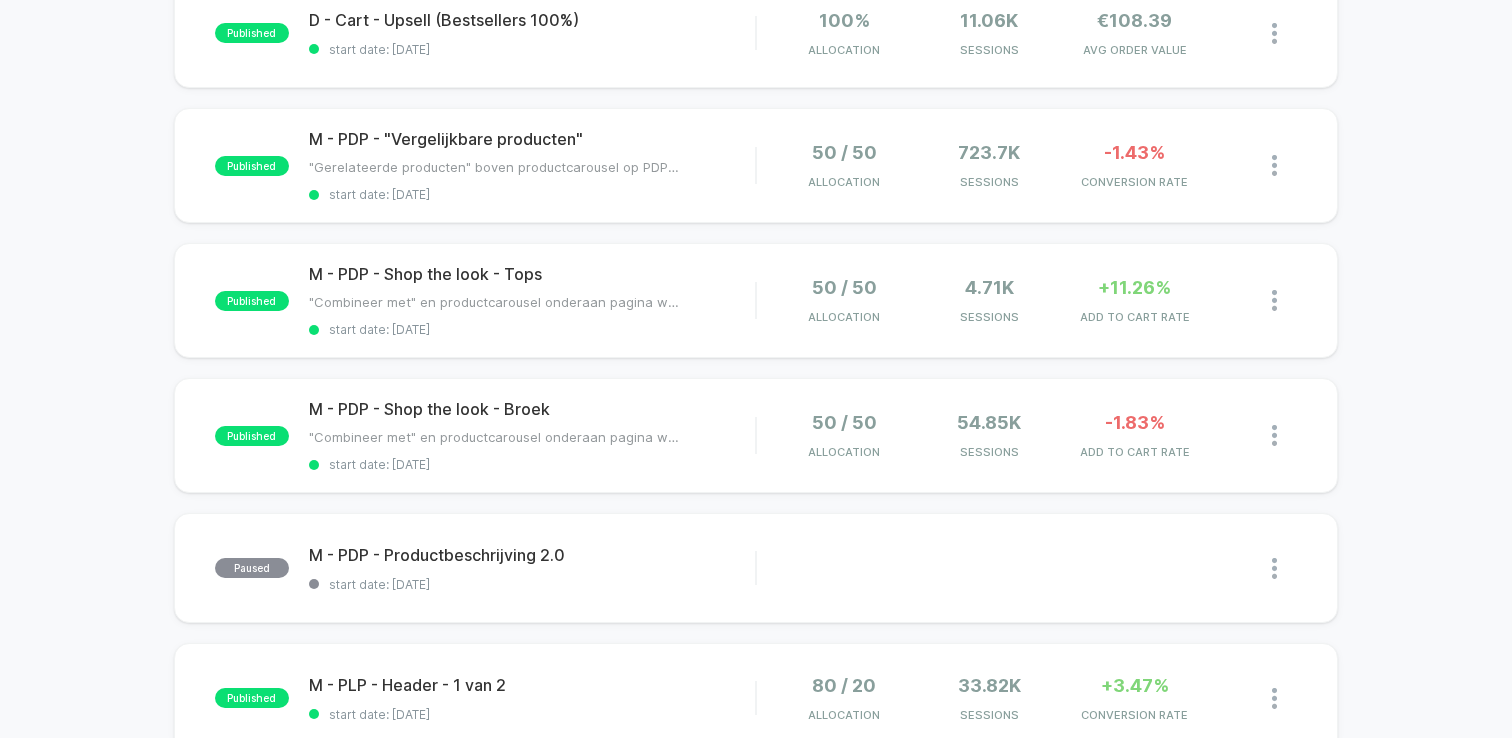 scroll, scrollTop: 1096, scrollLeft: 0, axis: vertical 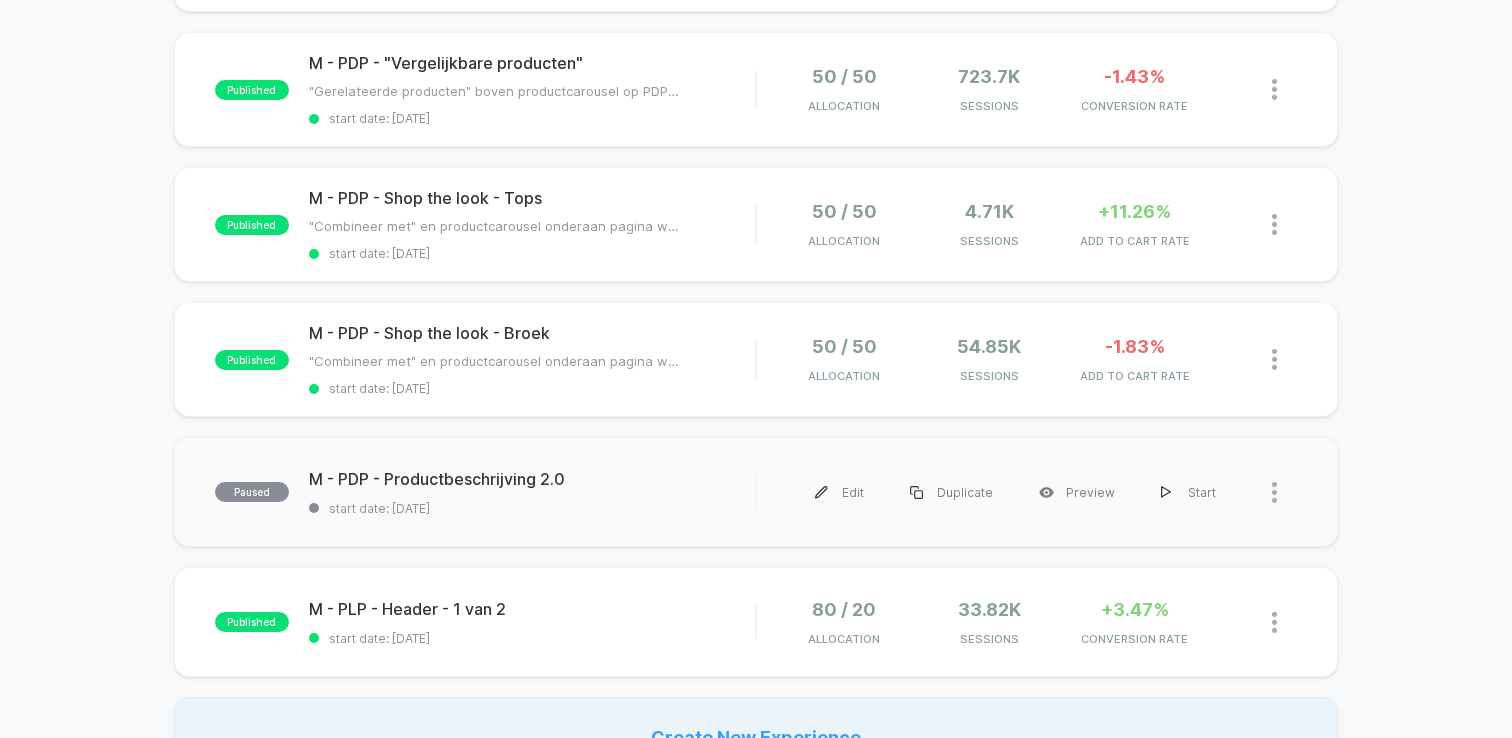 click at bounding box center [1284, 492] 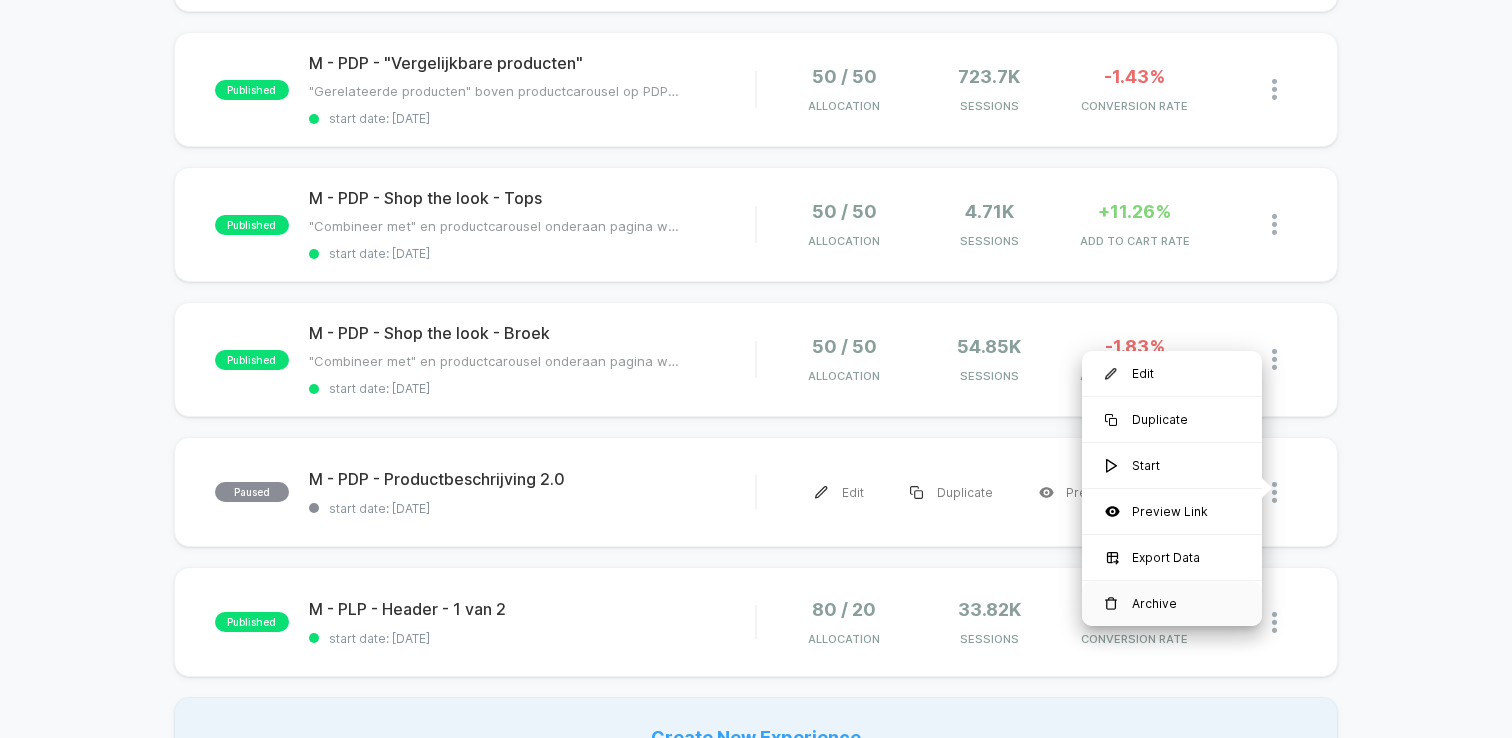 click on "Archive" at bounding box center (1172, 603) 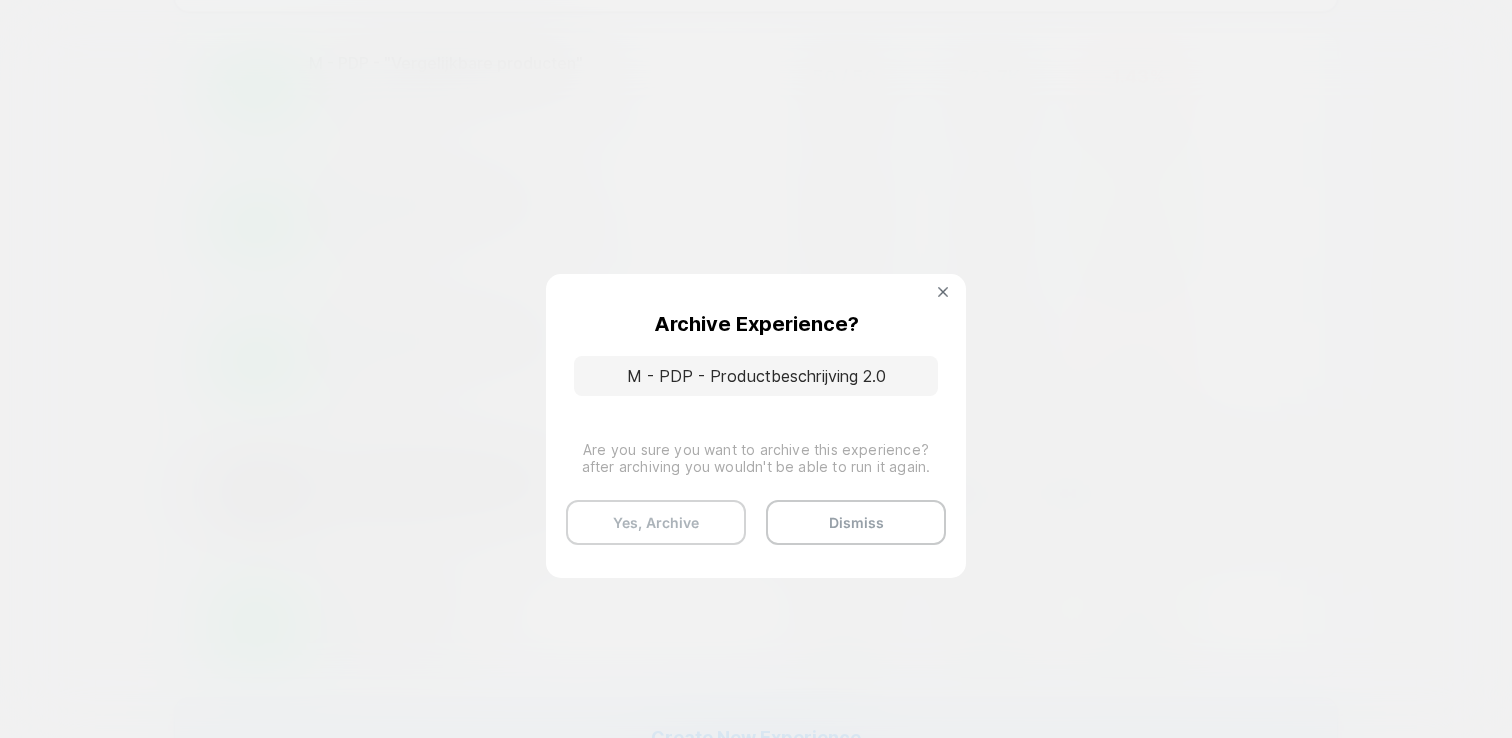 click on "Yes, Archive" at bounding box center (656, 522) 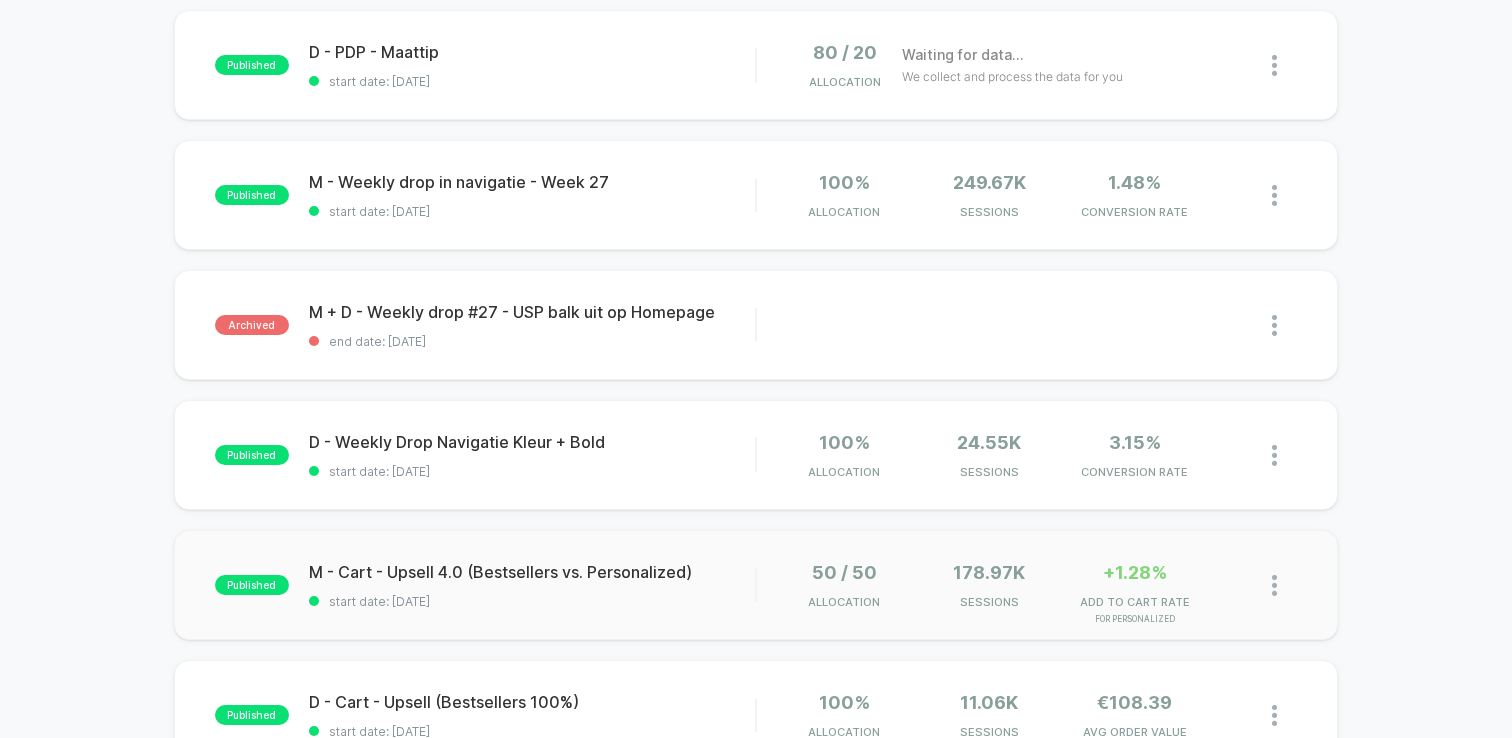 scroll, scrollTop: 0, scrollLeft: 0, axis: both 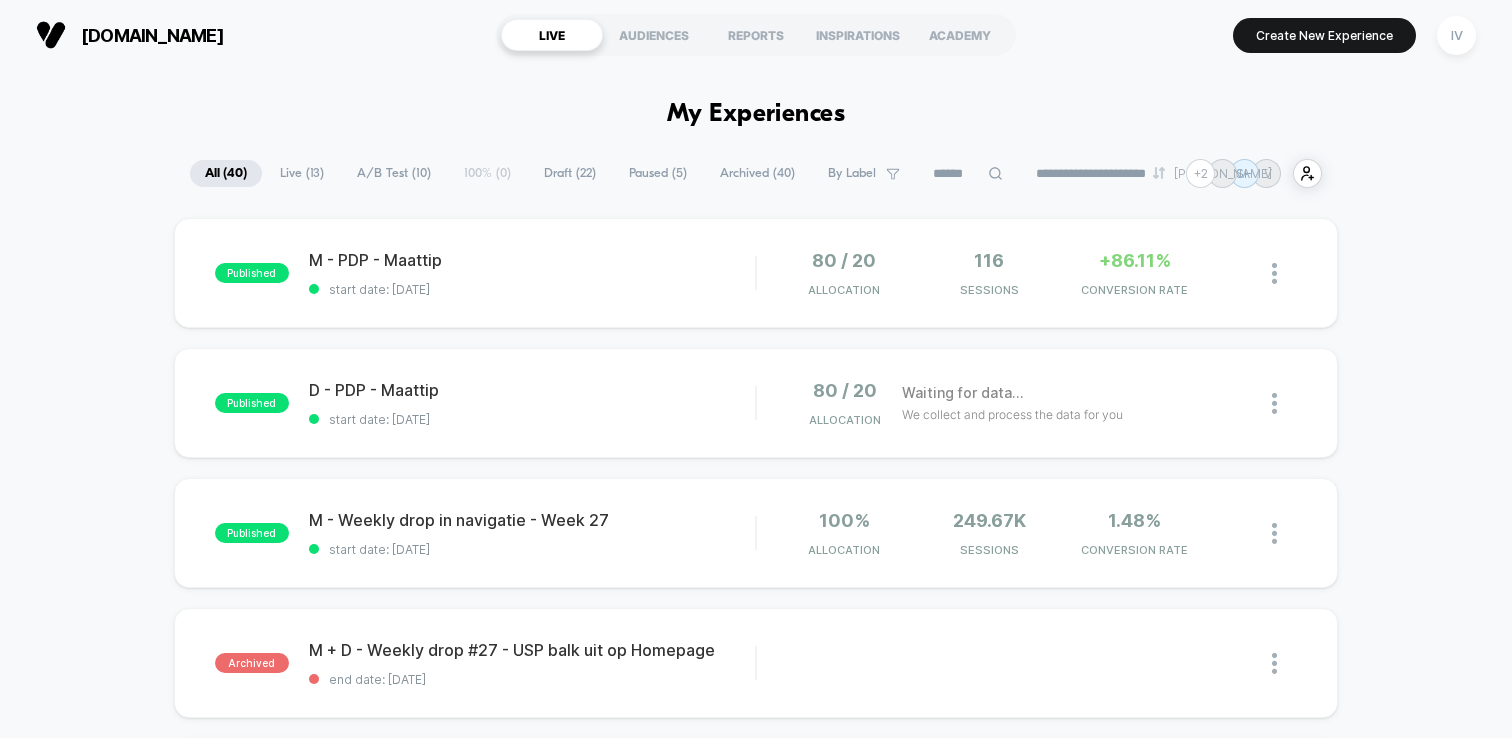 click on "Live ( 13 )" at bounding box center [302, 173] 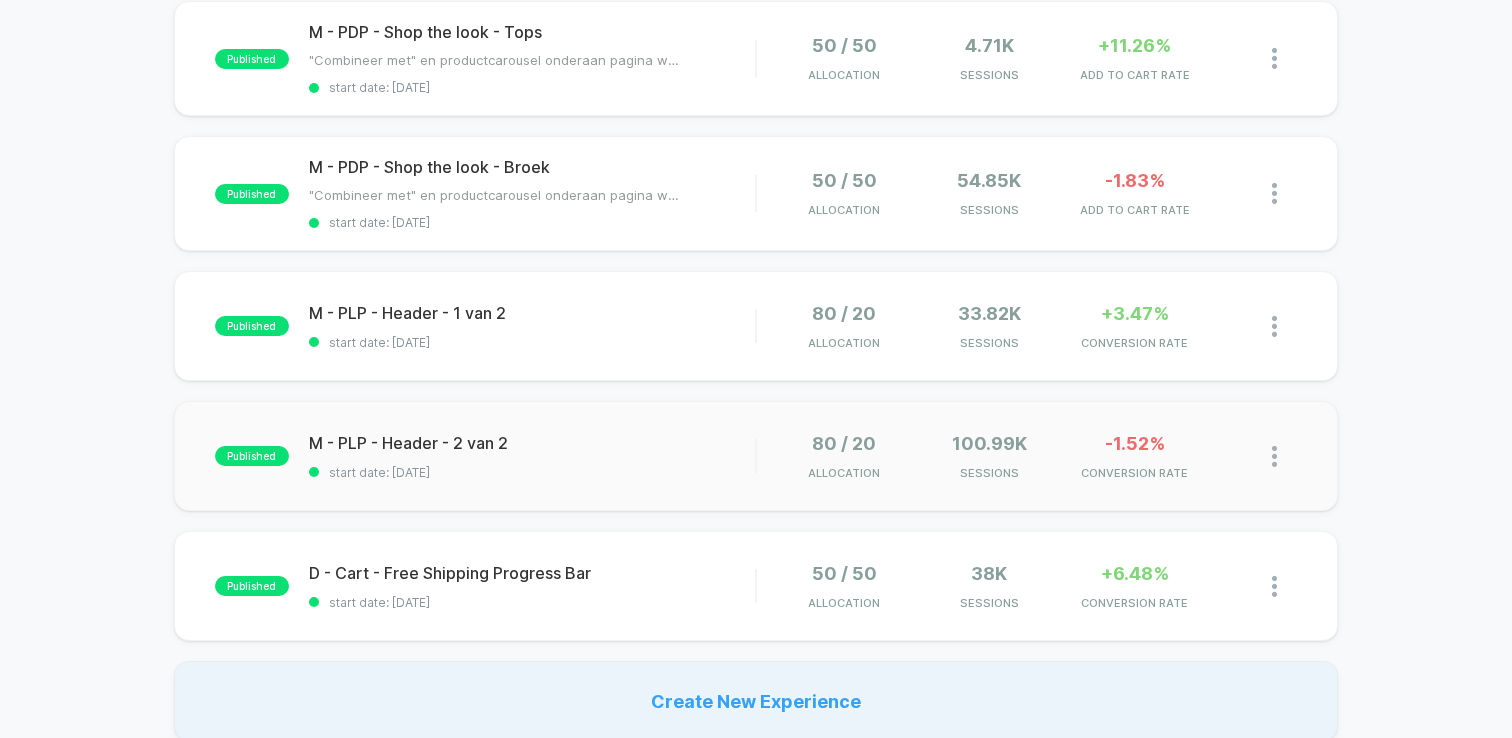 scroll, scrollTop: 1387, scrollLeft: 0, axis: vertical 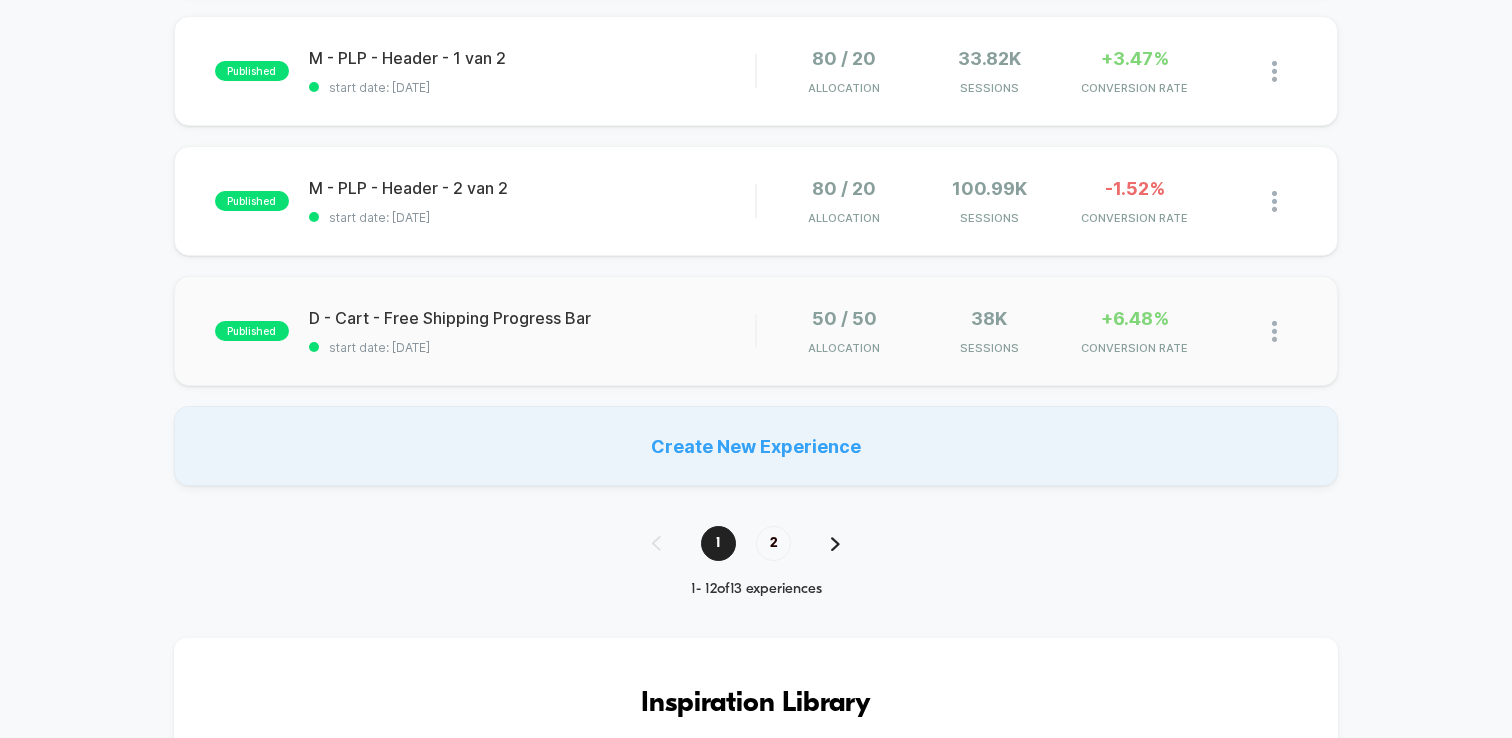 click on "published D - Cart - Free Shipping Progress Bar start date: [DATE] 50 / 50 Allocation 38k Sessions +6.48% CONVERSION RATE" at bounding box center [756, 331] 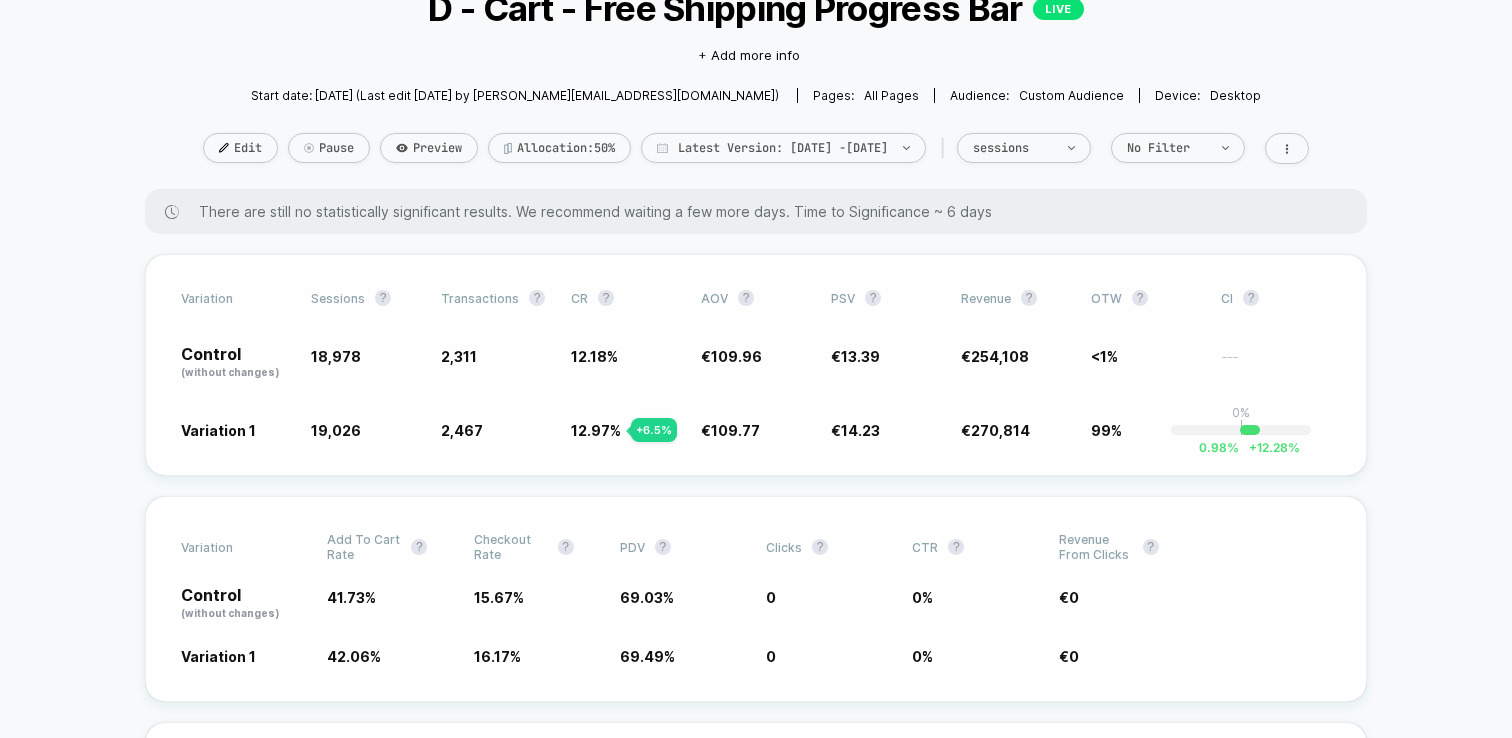scroll, scrollTop: 141, scrollLeft: 0, axis: vertical 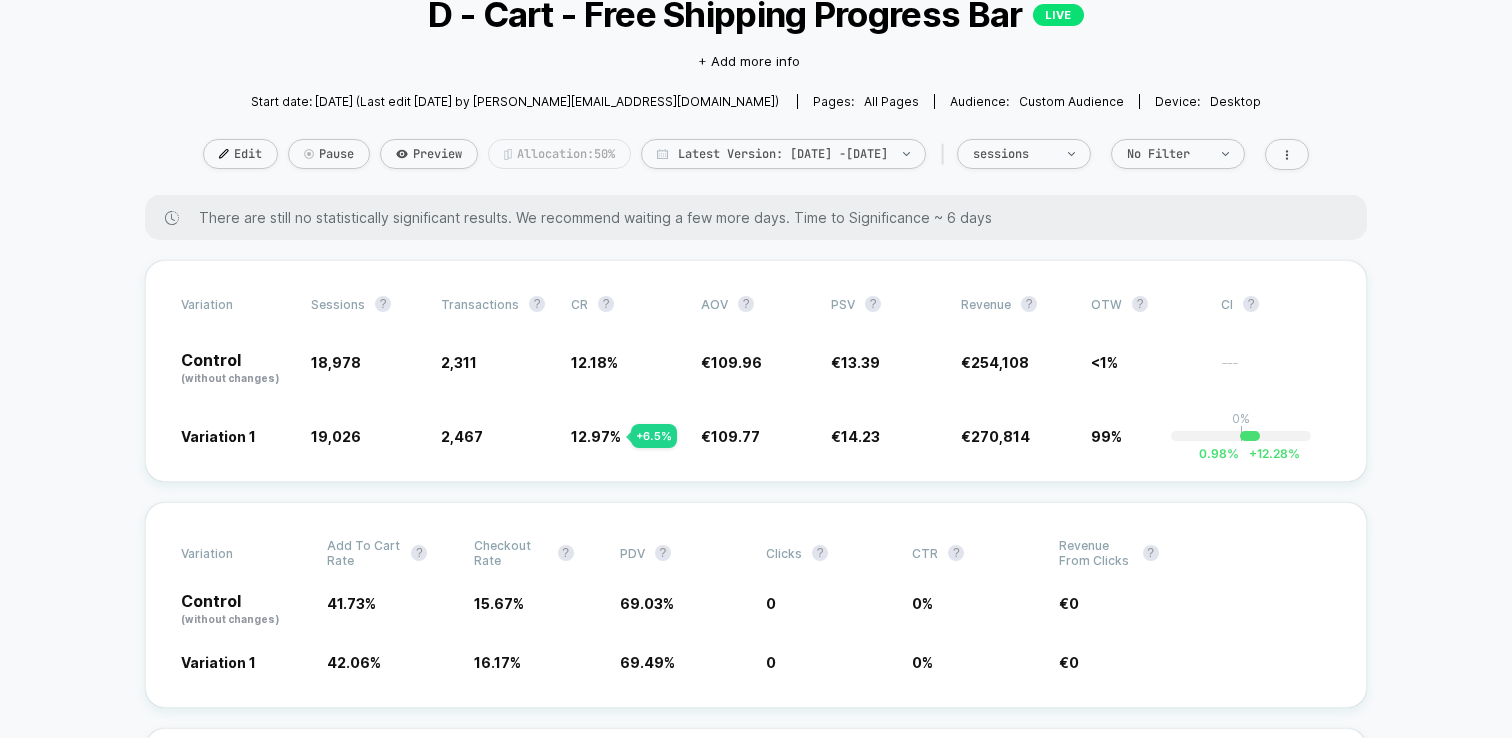 click on "Allocation:  50%" at bounding box center [559, 154] 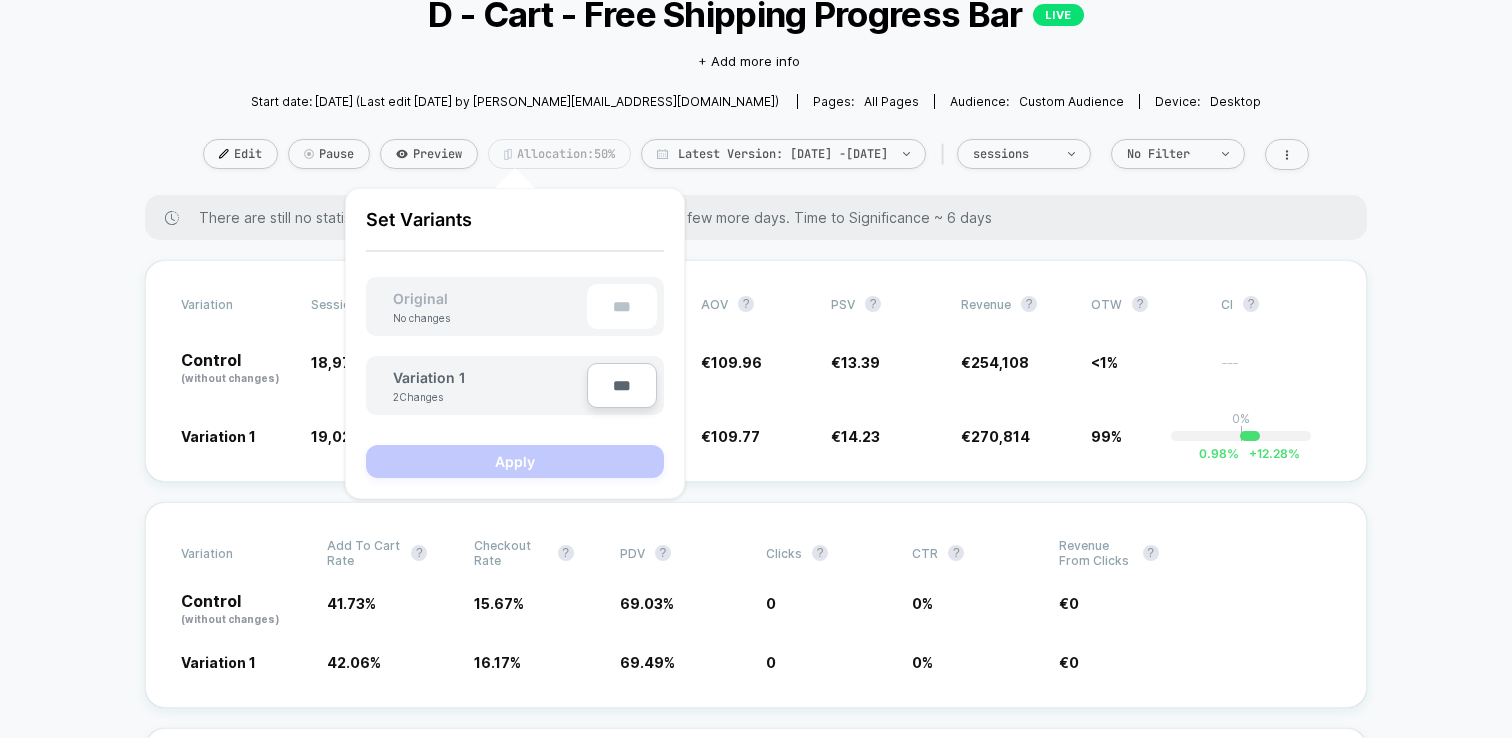 click on "Allocation:  50%" at bounding box center [559, 154] 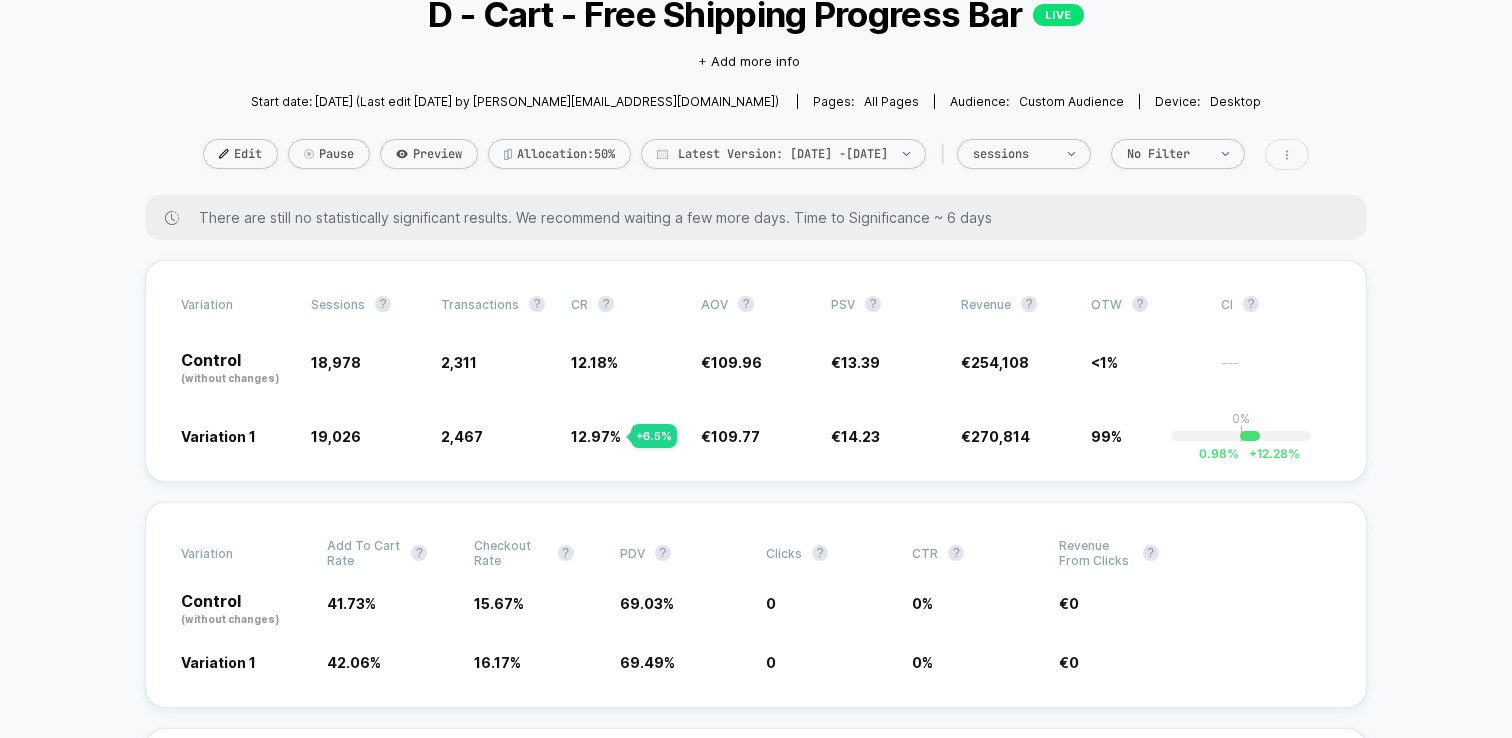 click at bounding box center [1287, 154] 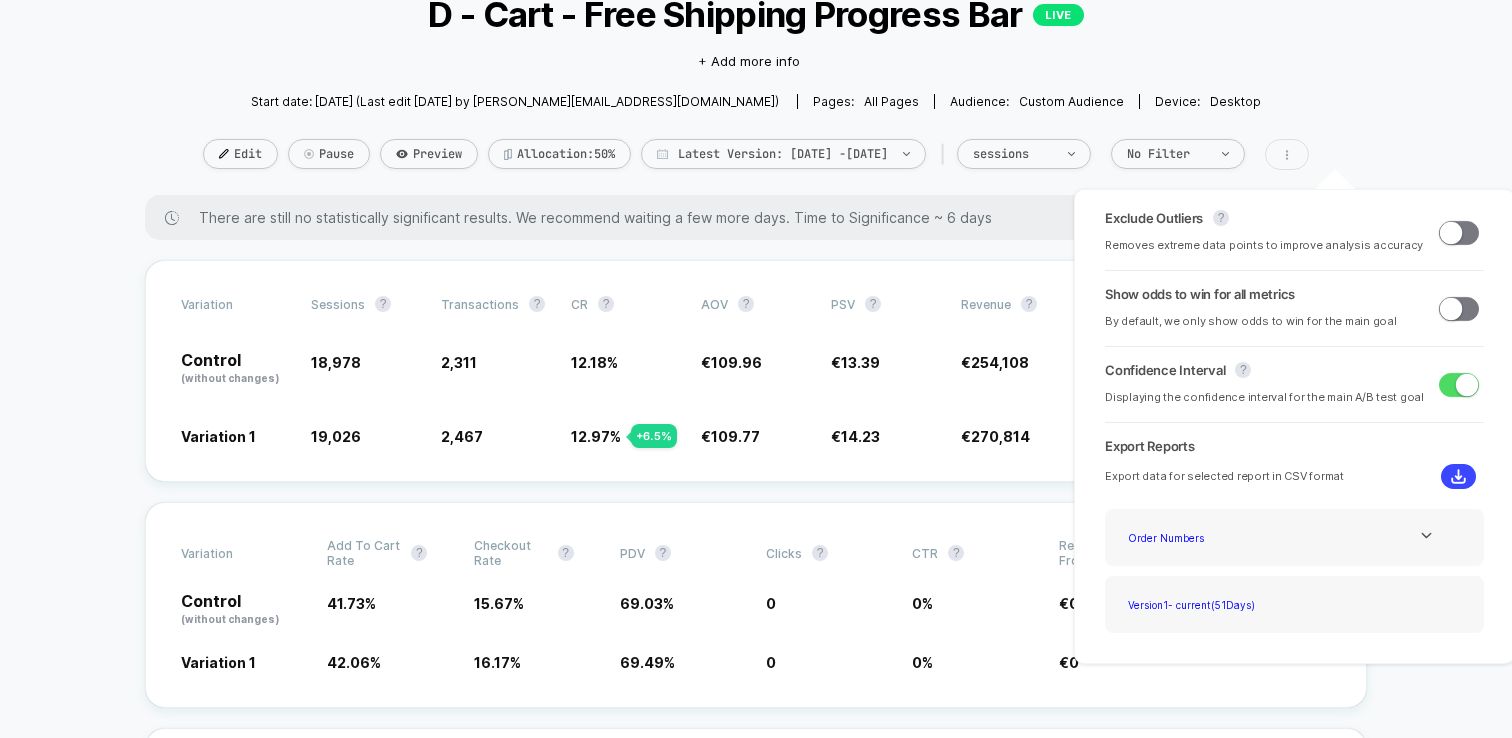 click at bounding box center (1287, 154) 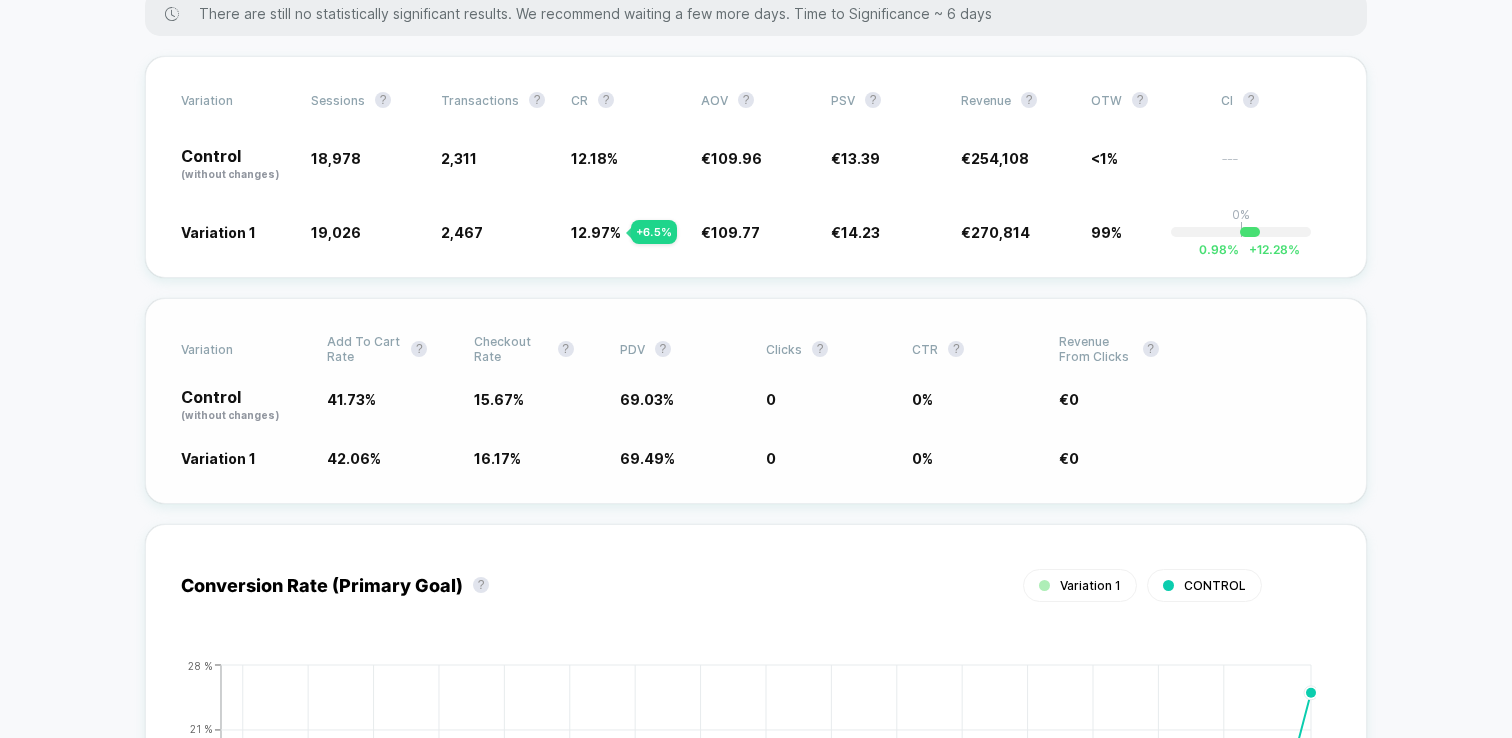 scroll, scrollTop: 0, scrollLeft: 0, axis: both 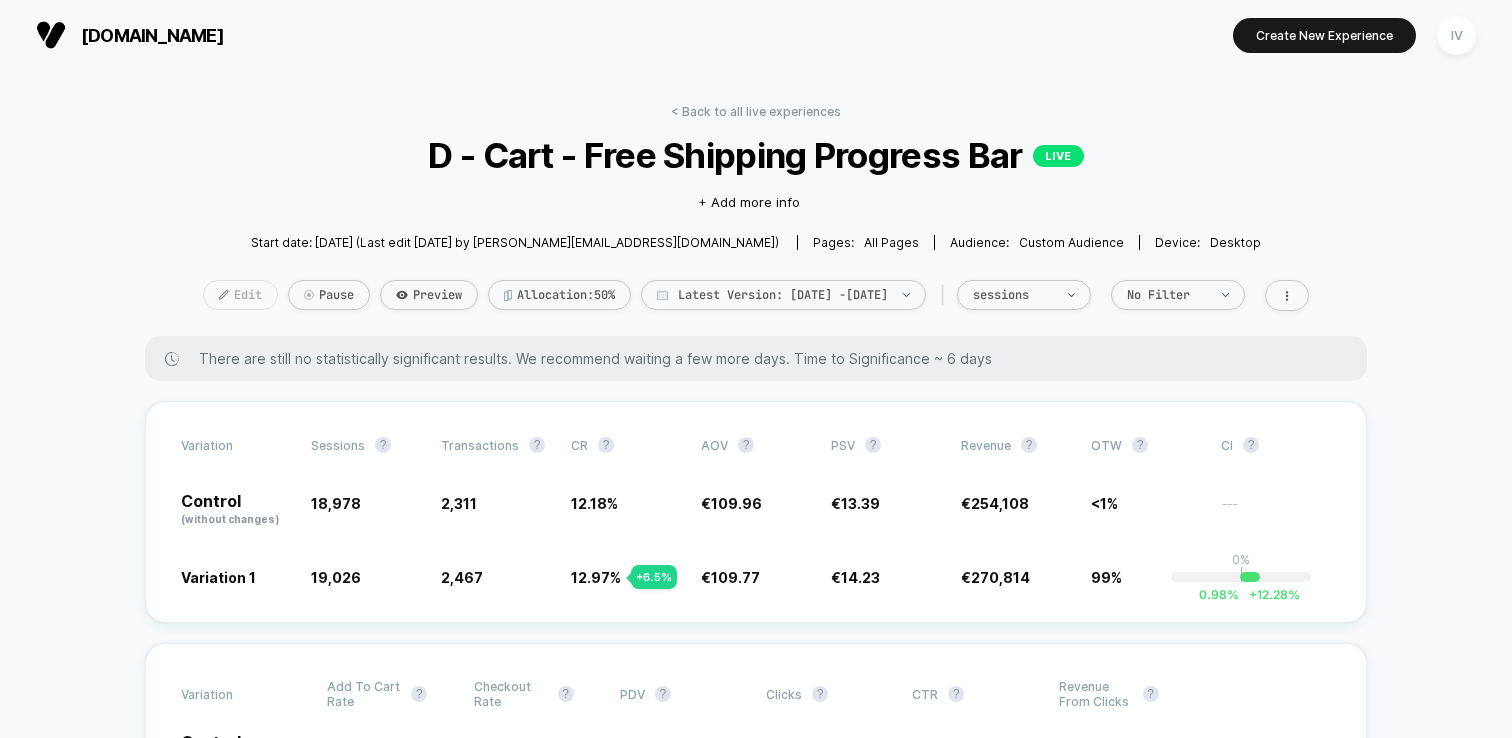 click on "Edit" at bounding box center [240, 295] 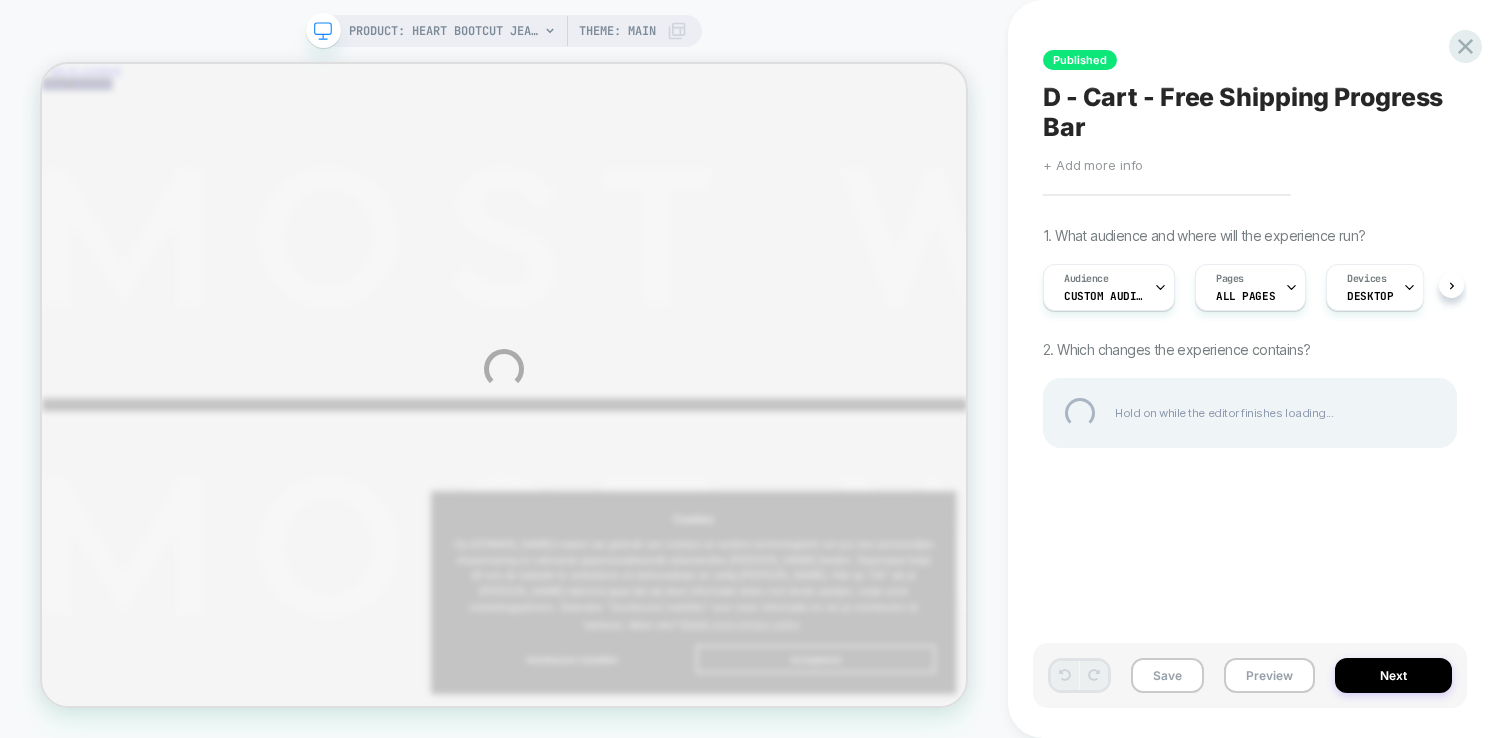 scroll, scrollTop: 0, scrollLeft: 0, axis: both 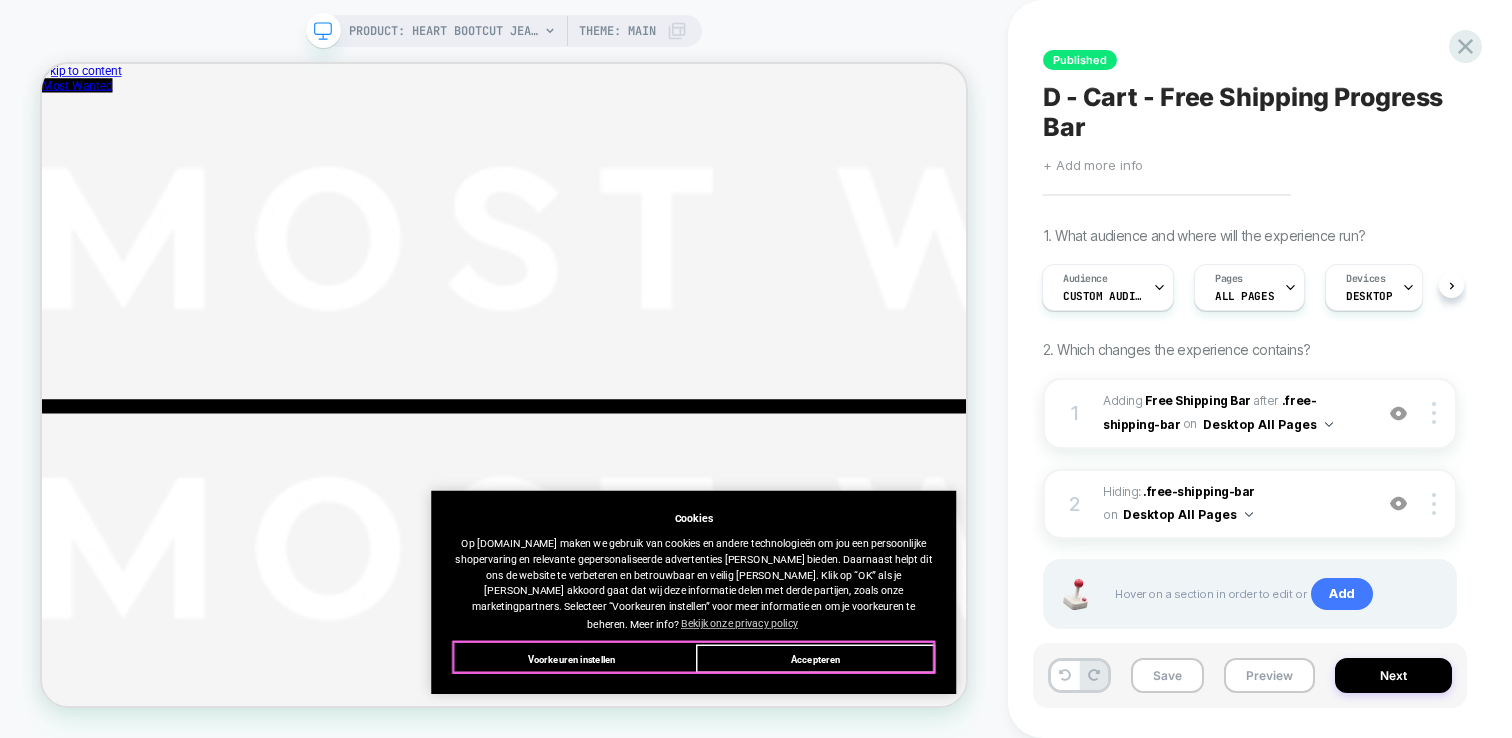 click on "Accepteren" at bounding box center (1073, 857) 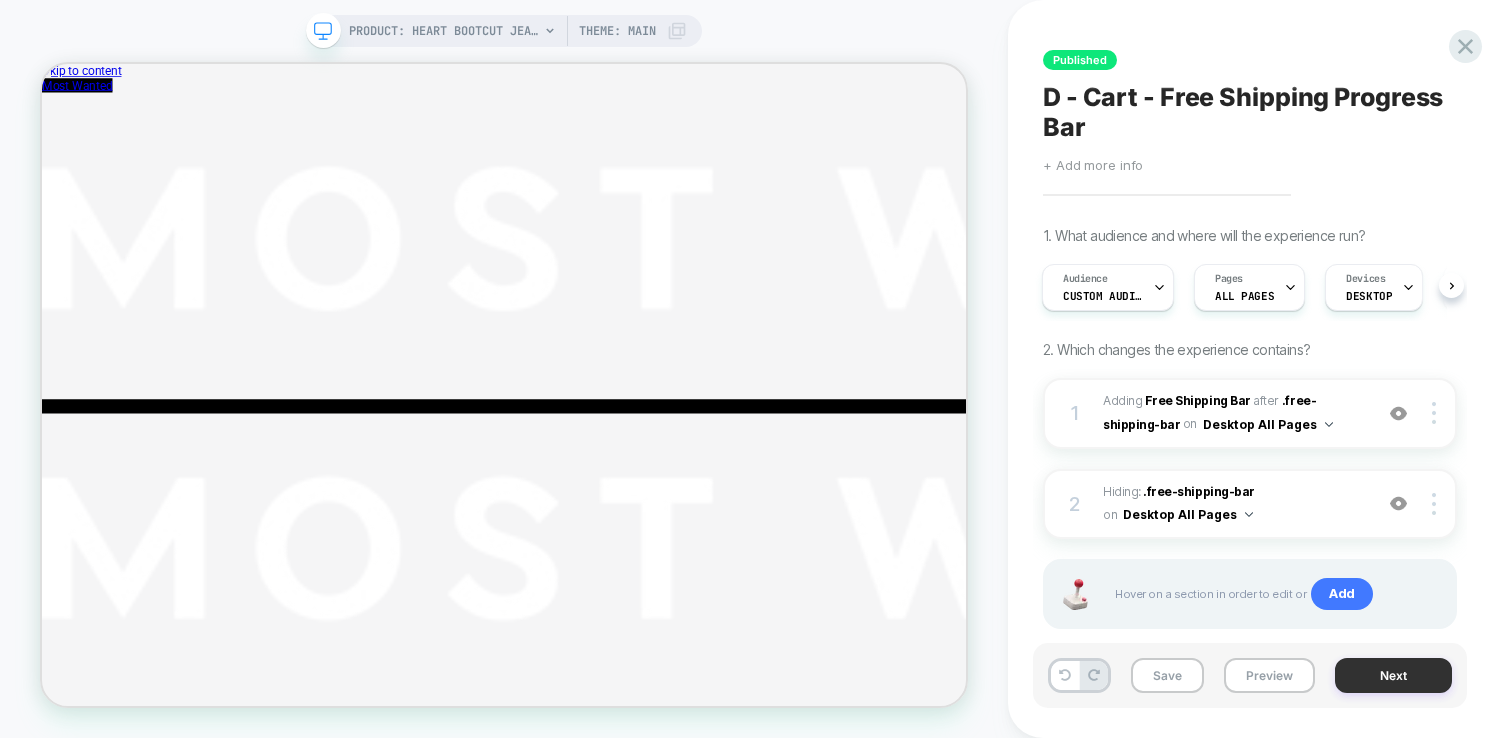 click on "Next" at bounding box center (1393, 675) 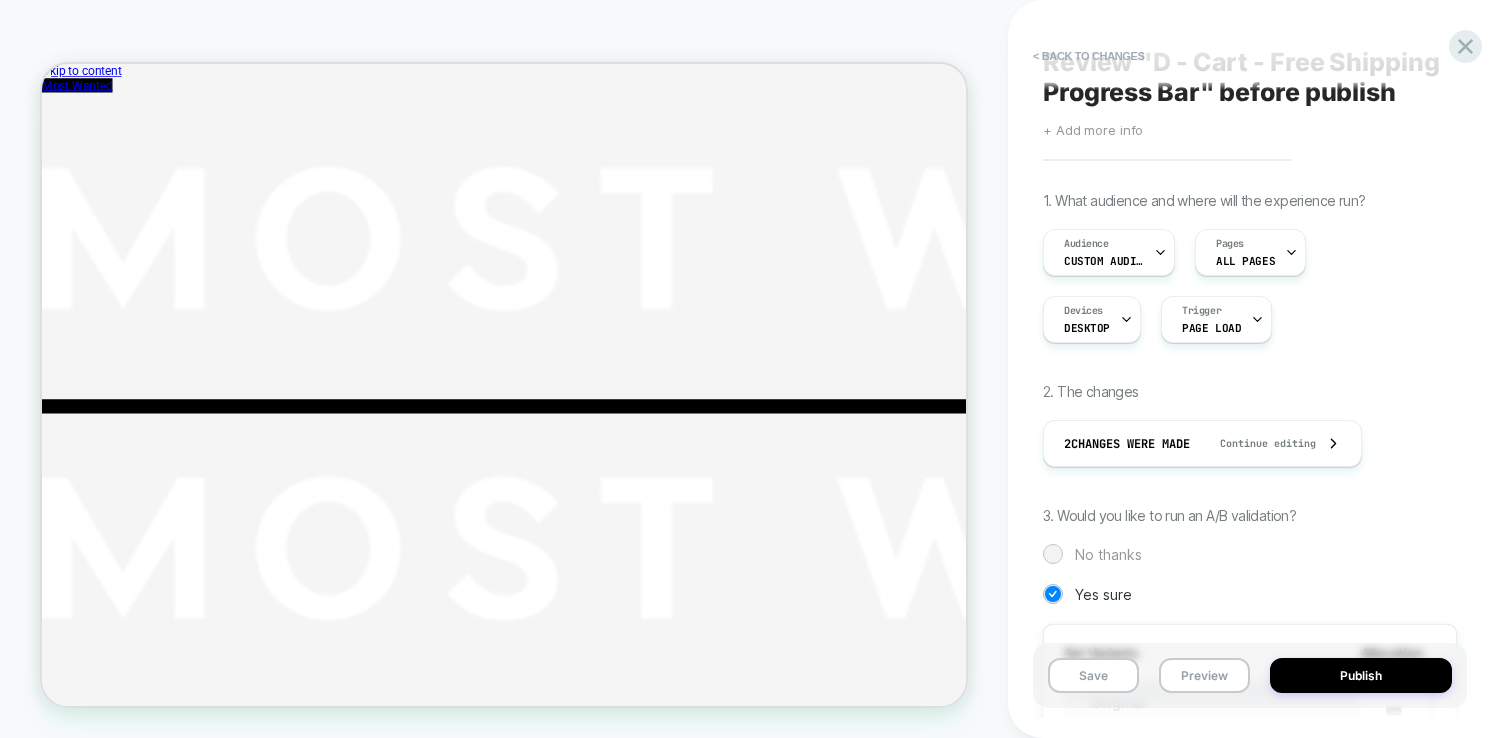 click on "No thanks" at bounding box center [1108, 554] 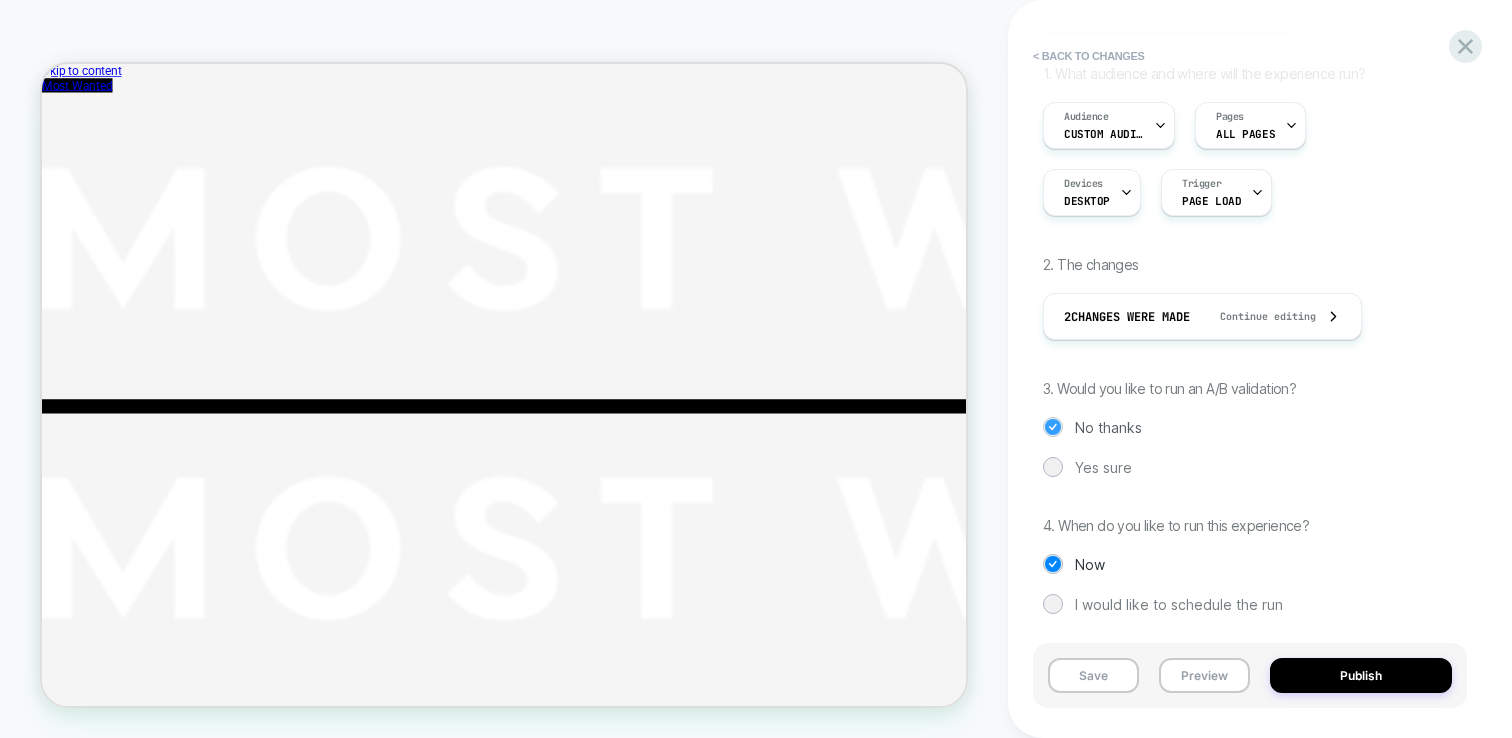 scroll, scrollTop: 167, scrollLeft: 0, axis: vertical 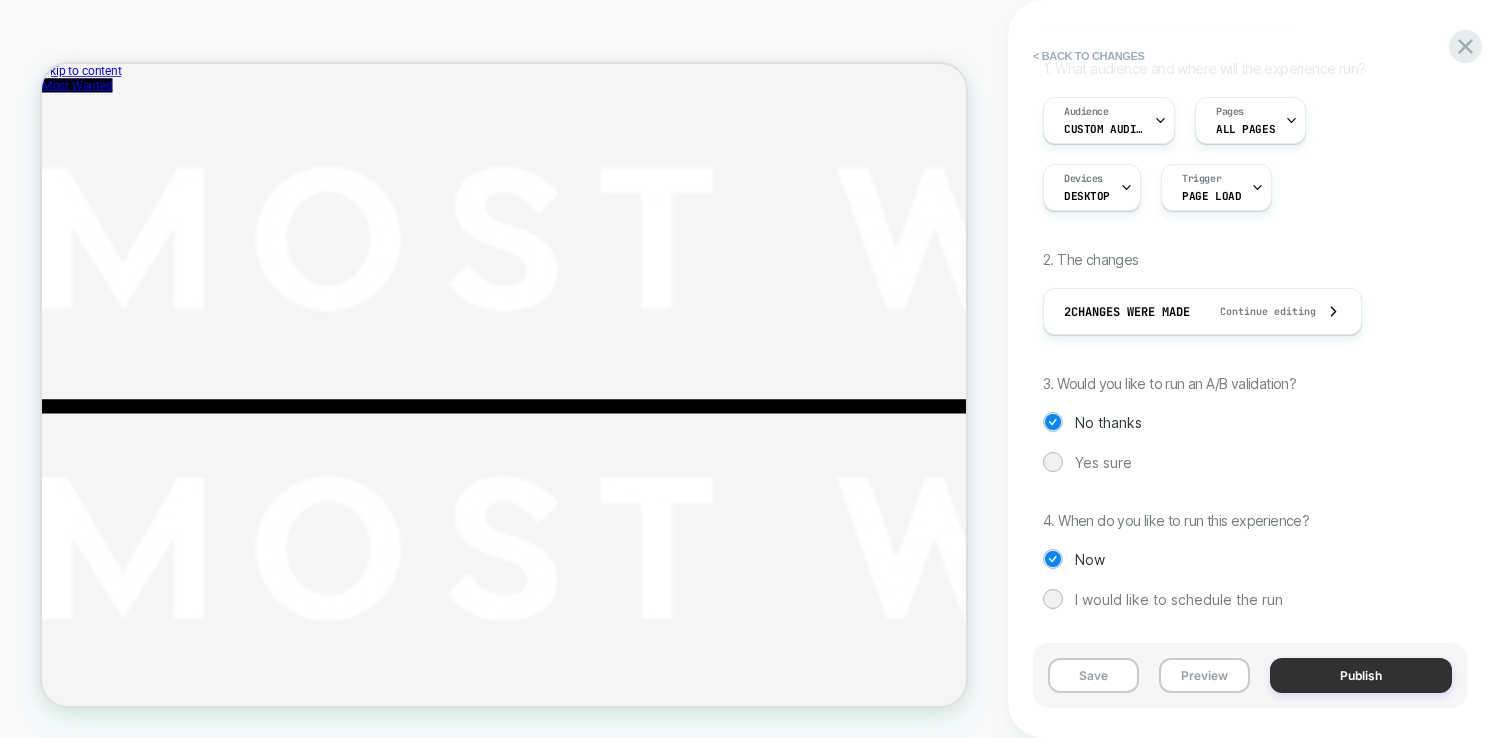 click on "Publish" at bounding box center (1361, 675) 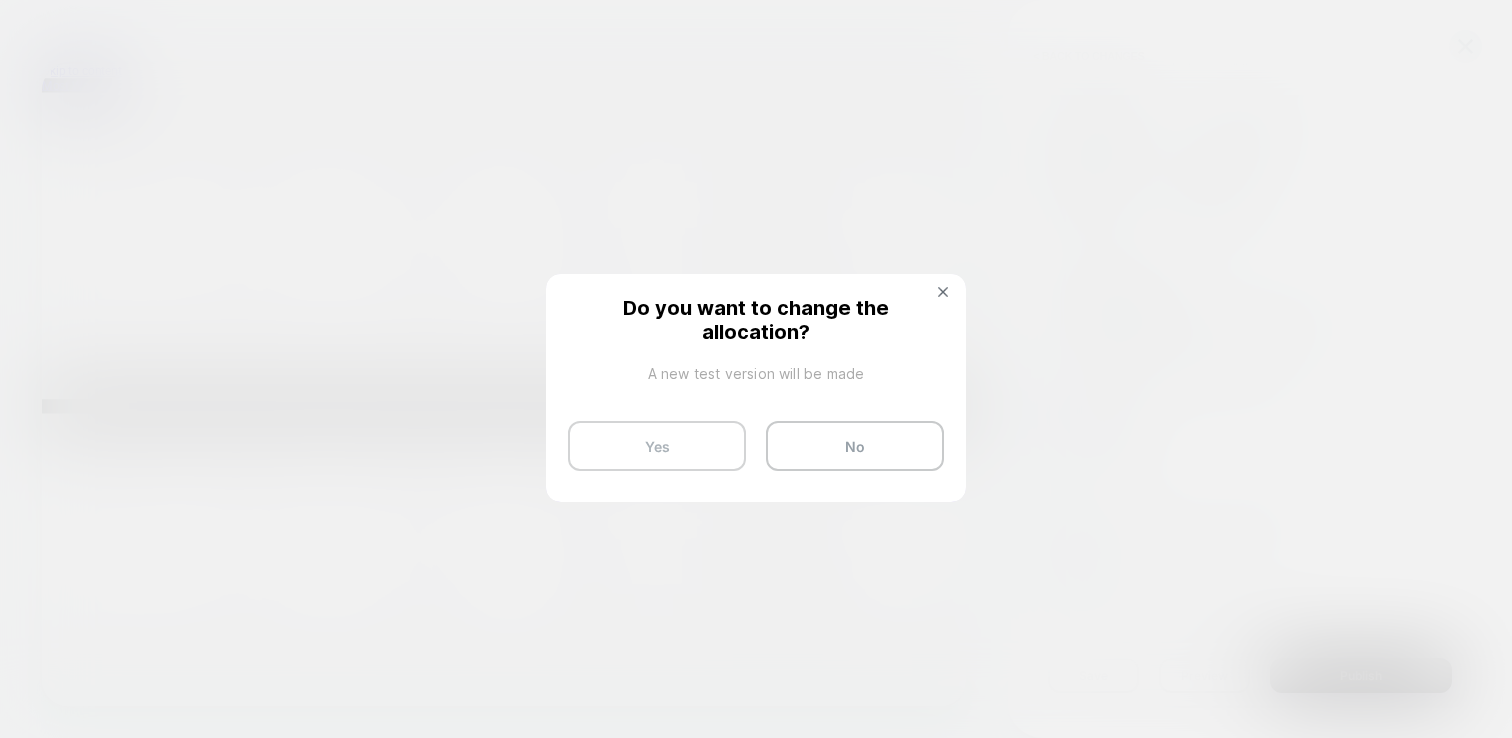 click on "Yes" at bounding box center [657, 446] 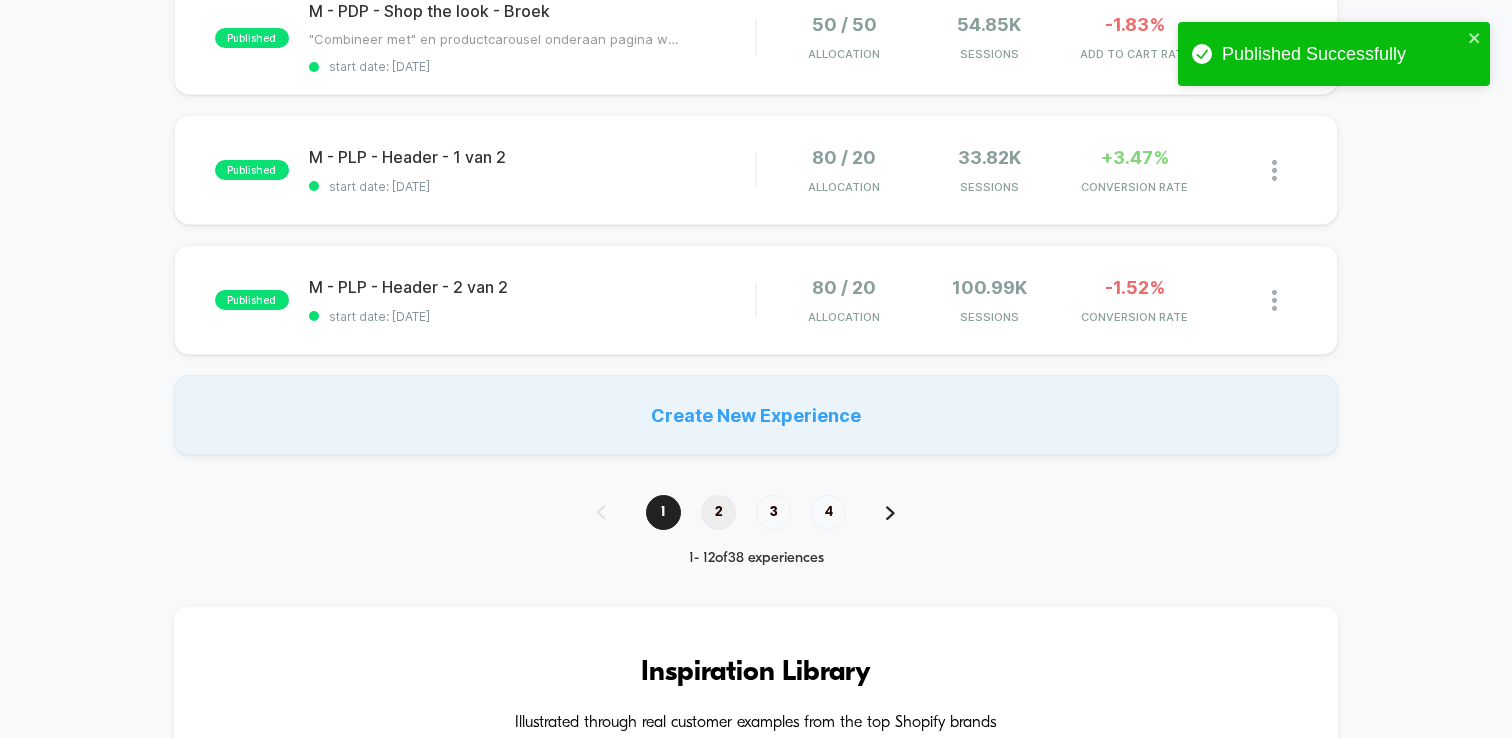 click on "2" at bounding box center (718, 512) 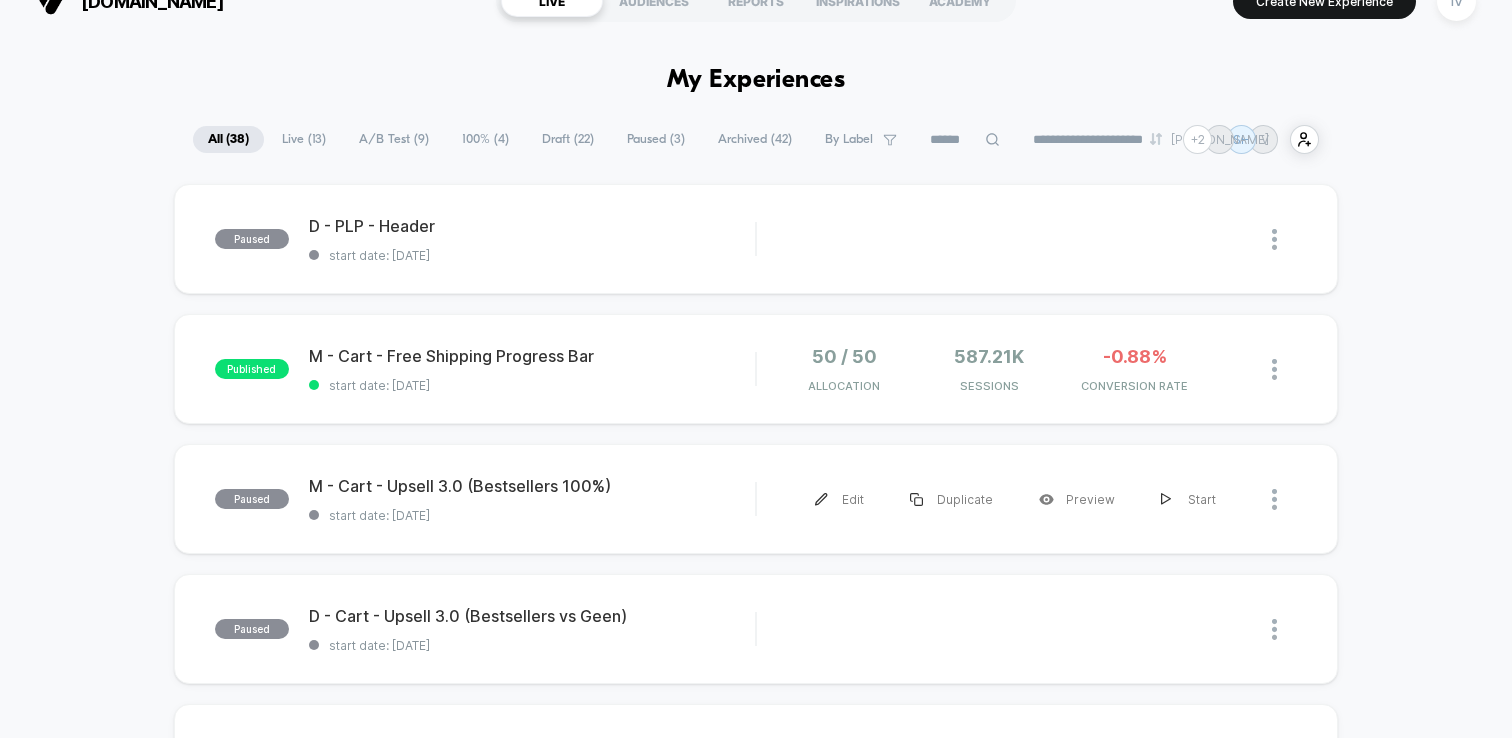scroll, scrollTop: 0, scrollLeft: 0, axis: both 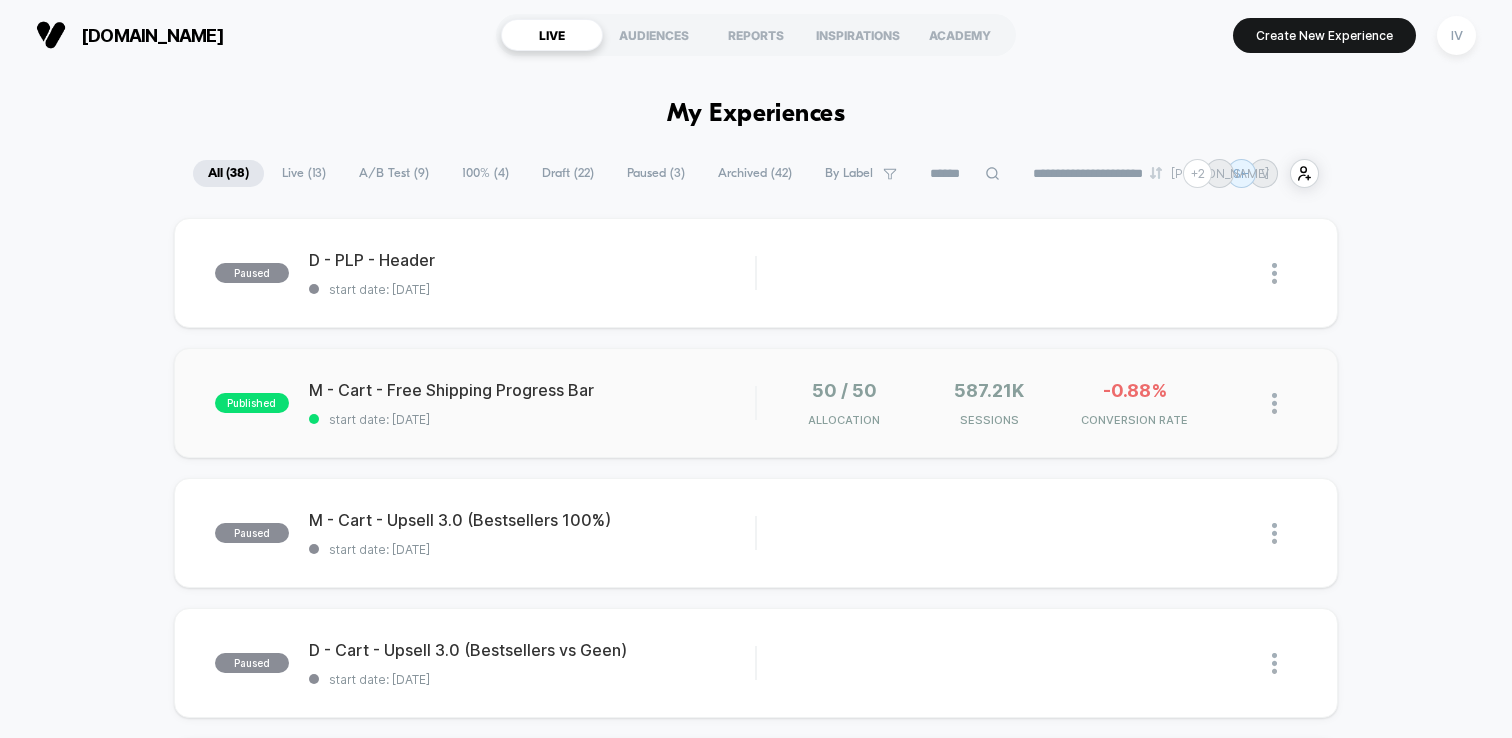 click on "published M - Cart - Free Shipping Progress Bar start date: [DATE] 50 / 50 Allocation 587.21k Sessions -0.88% CONVERSION RATE" at bounding box center (756, 403) 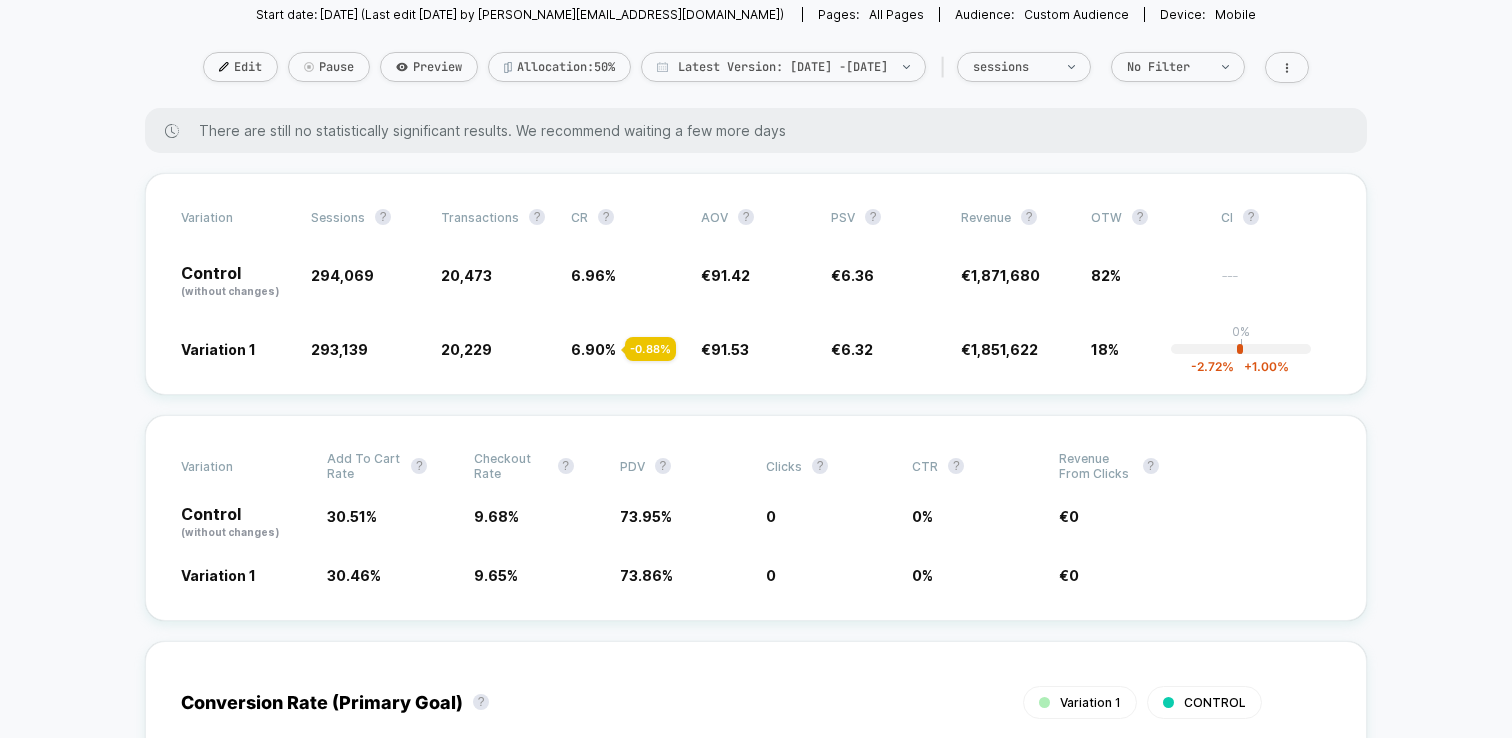 scroll, scrollTop: 282, scrollLeft: 0, axis: vertical 